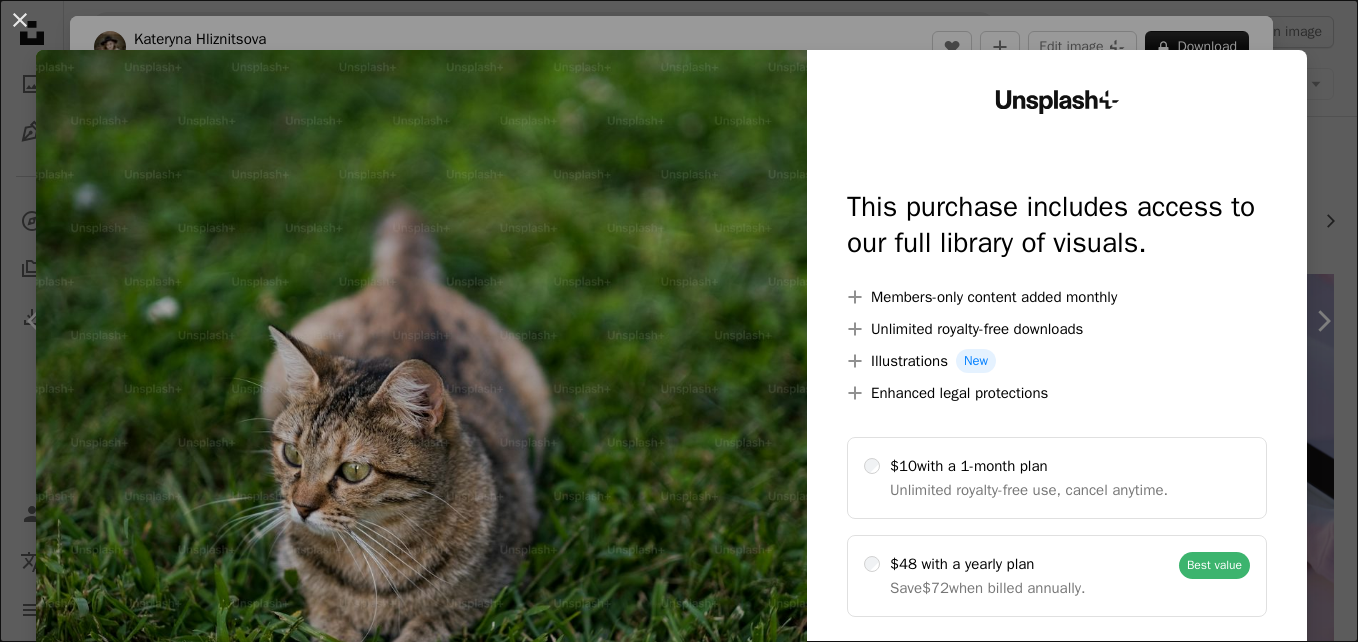 scroll, scrollTop: 500, scrollLeft: 0, axis: vertical 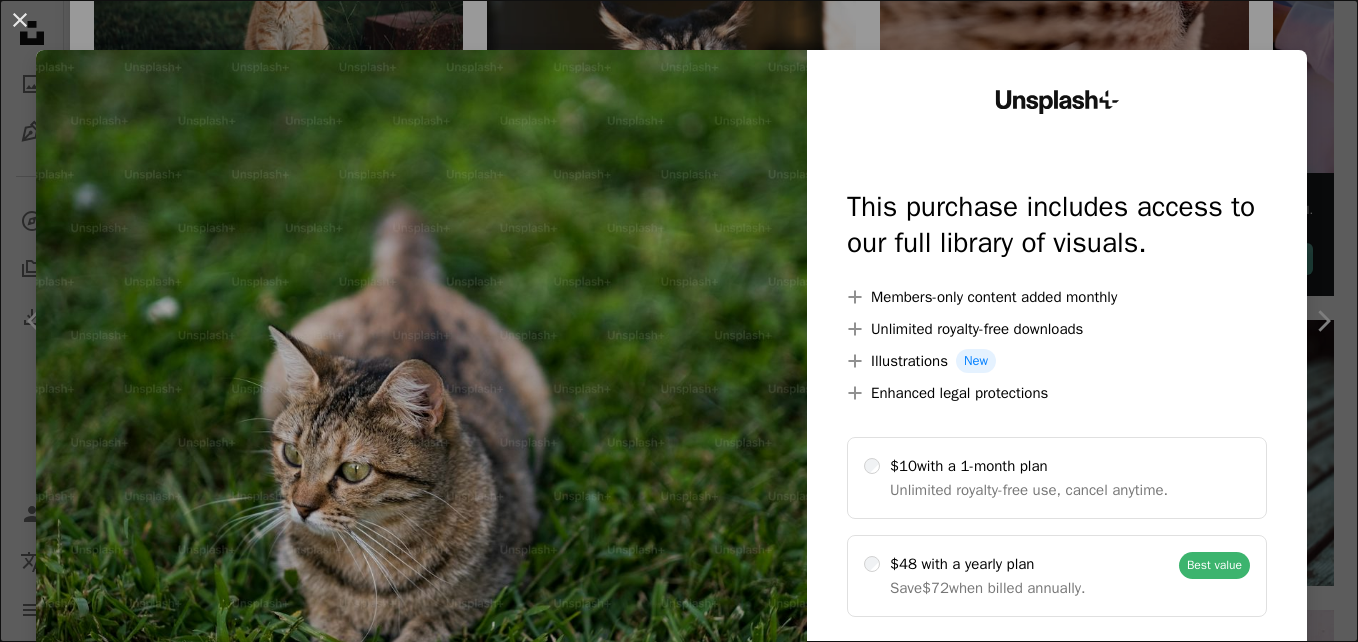 click on "An X shape Unsplash+ This purchase includes access to our full library of visuals. A plus sign Members-only content added monthly A plus sign Unlimited royalty-free downloads A plus sign Illustrations  New A plus sign Enhanced legal protections $10  with a 1-month plan Unlimited royalty-free use, cancel anytime. $48   with a yearly plan Save  $72  when billed annually. Best value Continue with purchase Taxes where applicable. Renews automatically. Cancel anytime." at bounding box center (679, 321) 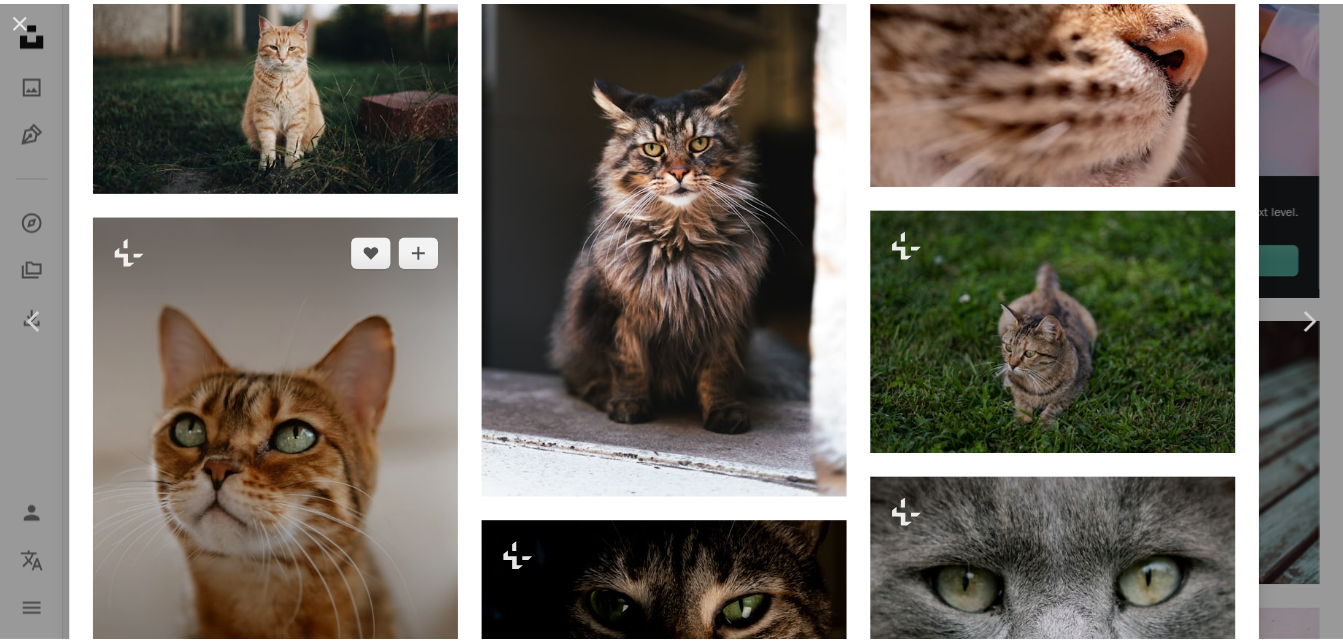 scroll, scrollTop: 1600, scrollLeft: 0, axis: vertical 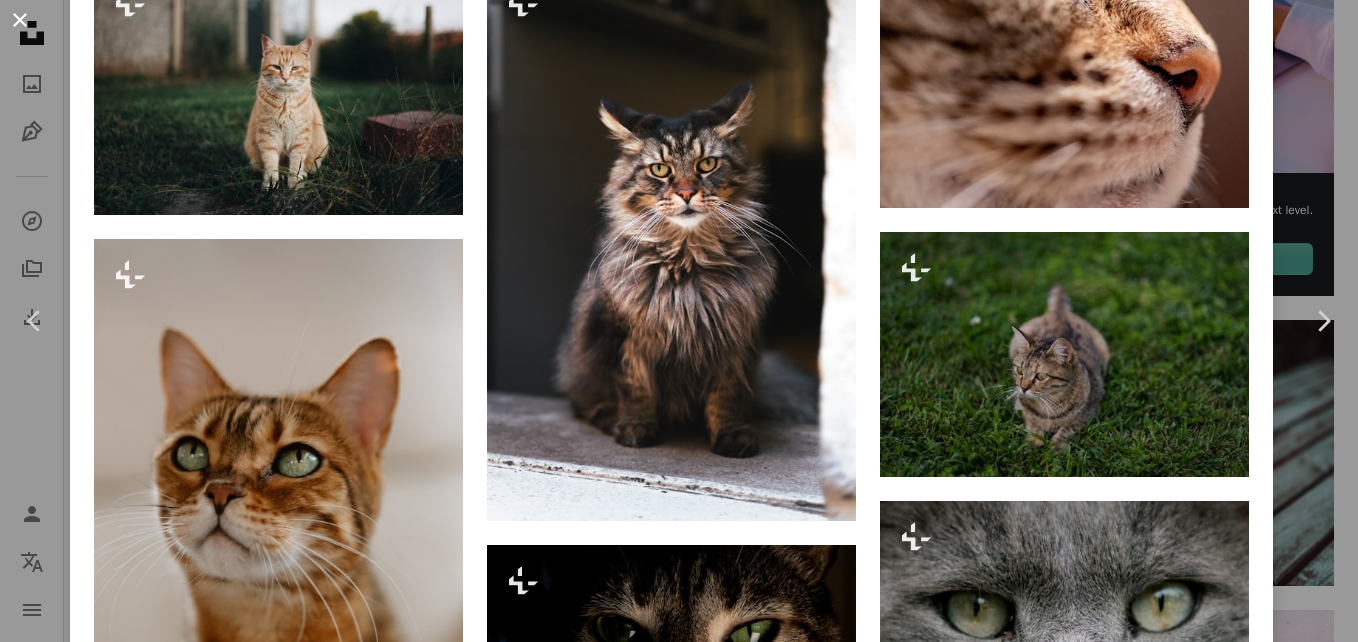 click on "An X shape" at bounding box center [20, 20] 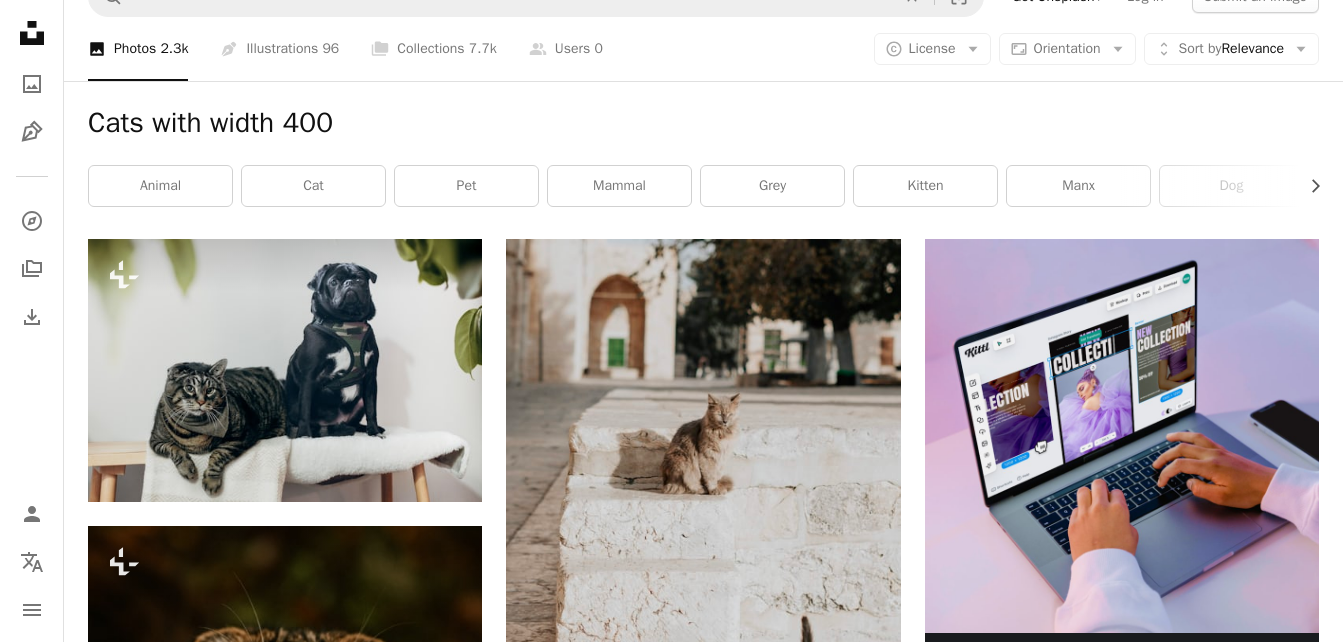 scroll, scrollTop: 0, scrollLeft: 0, axis: both 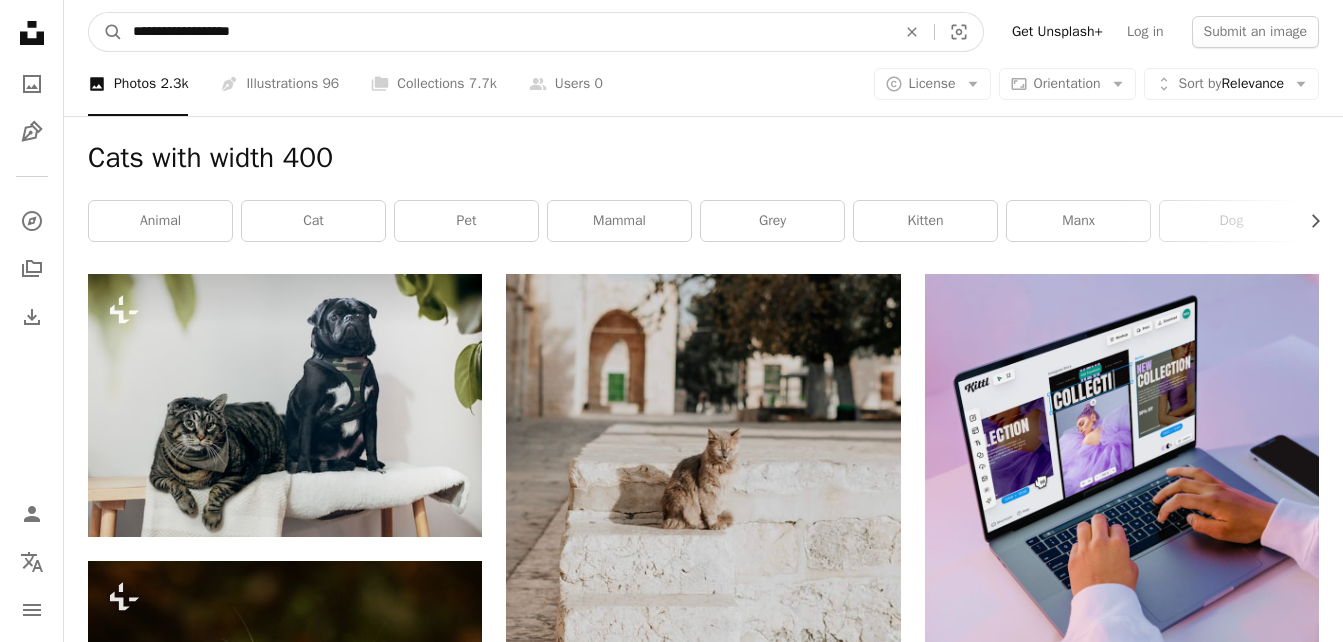 click on "**********" at bounding box center (506, 32) 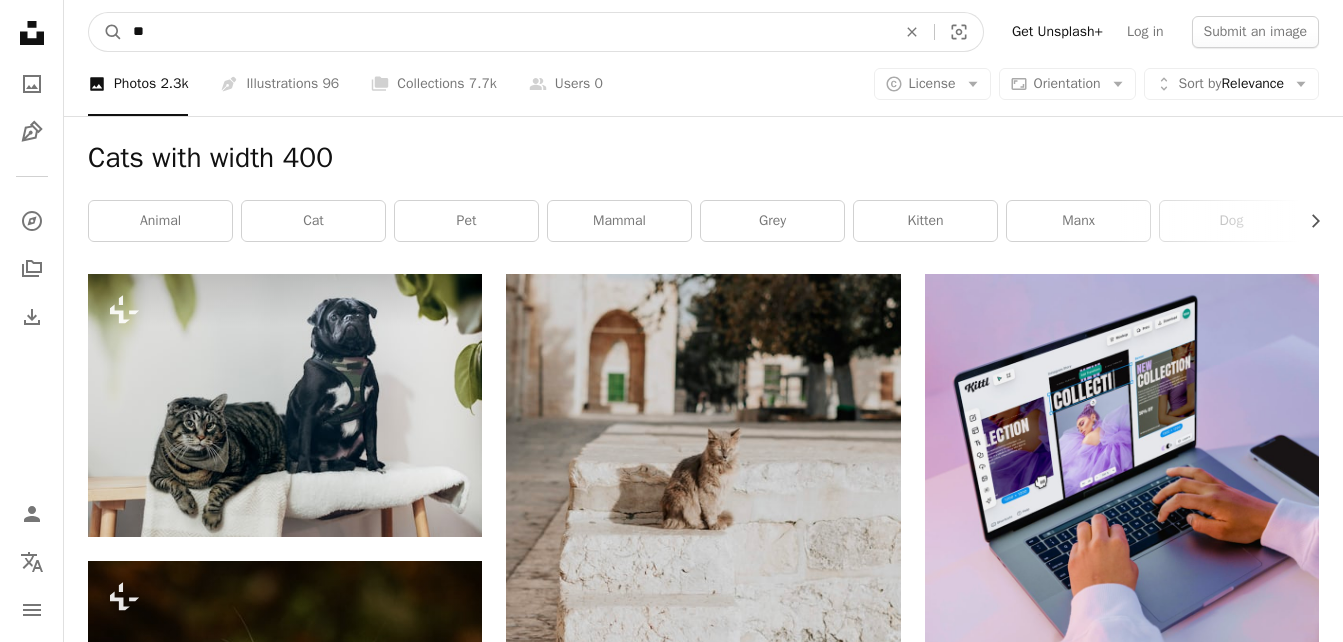 type on "*" 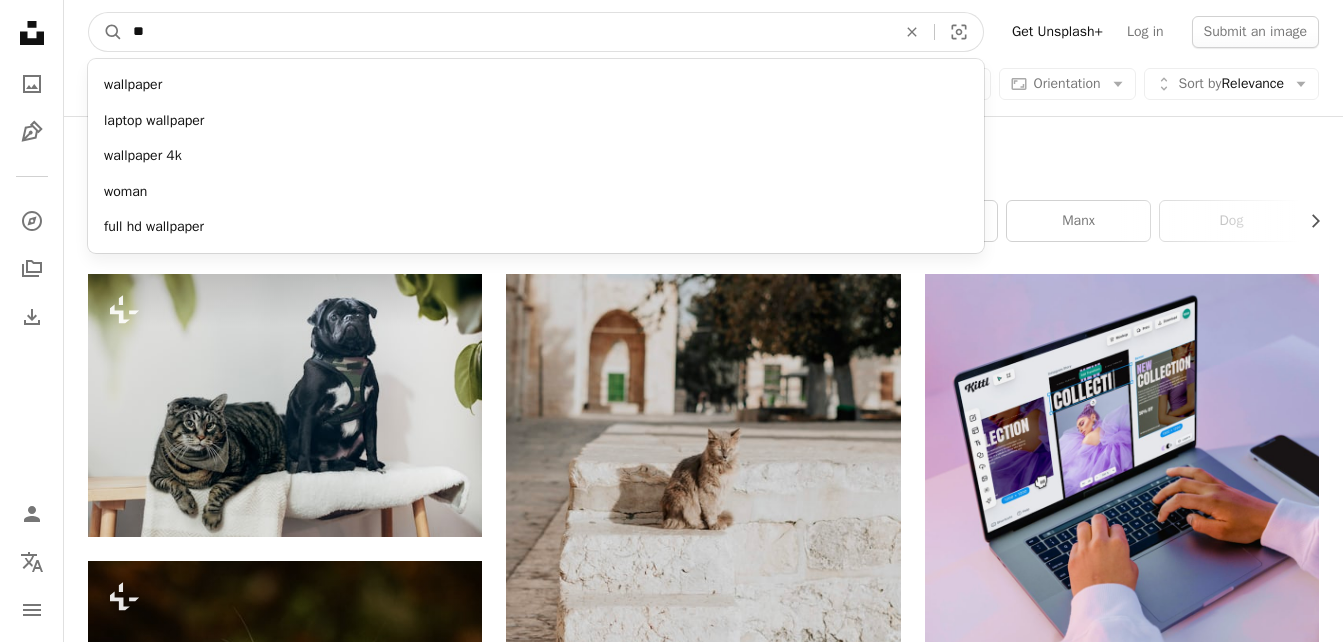 type on "*" 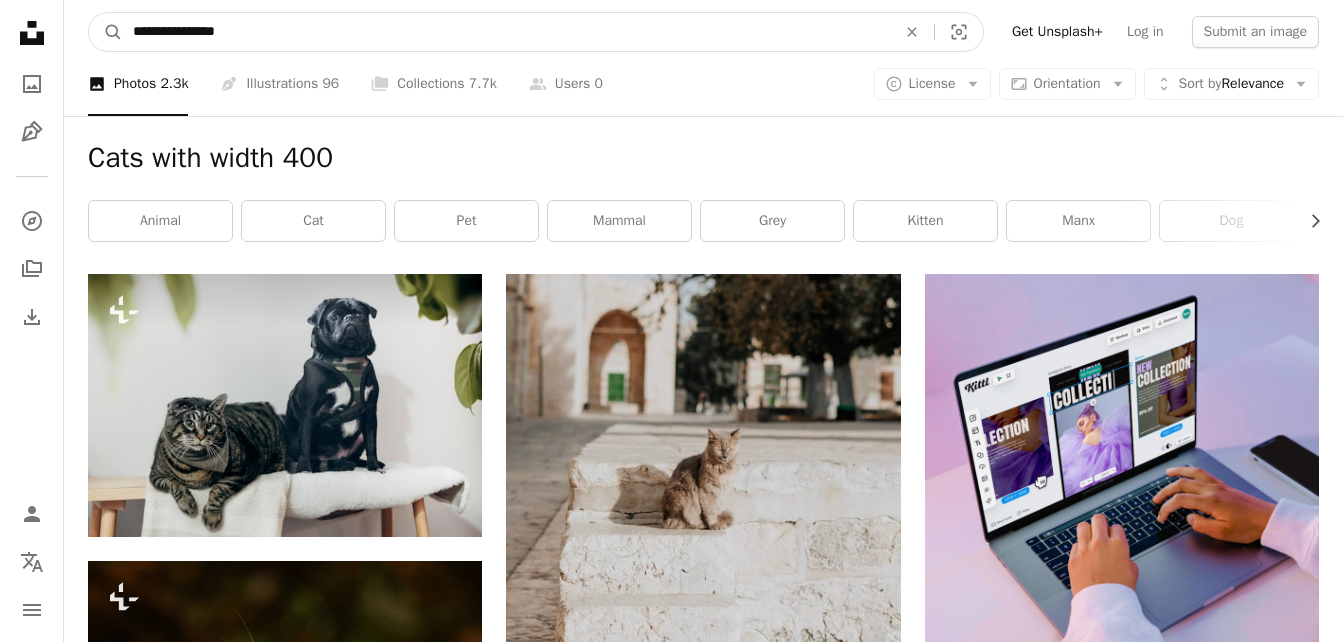 type on "**********" 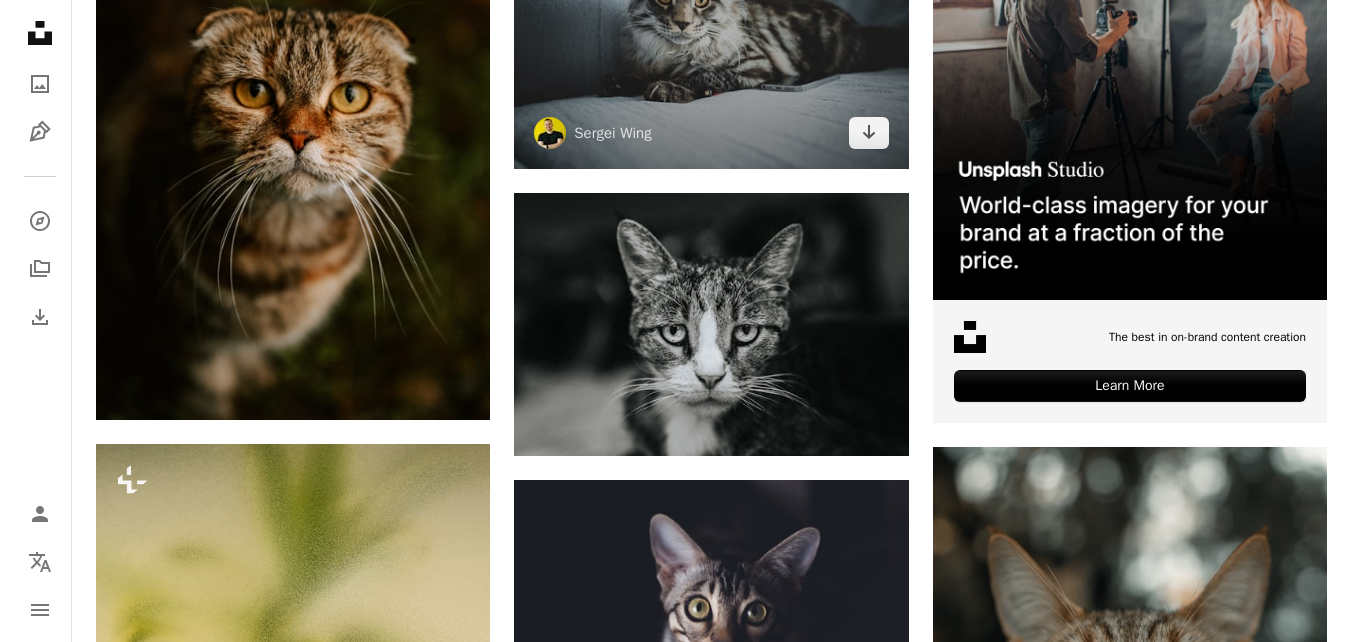 scroll, scrollTop: 300, scrollLeft: 0, axis: vertical 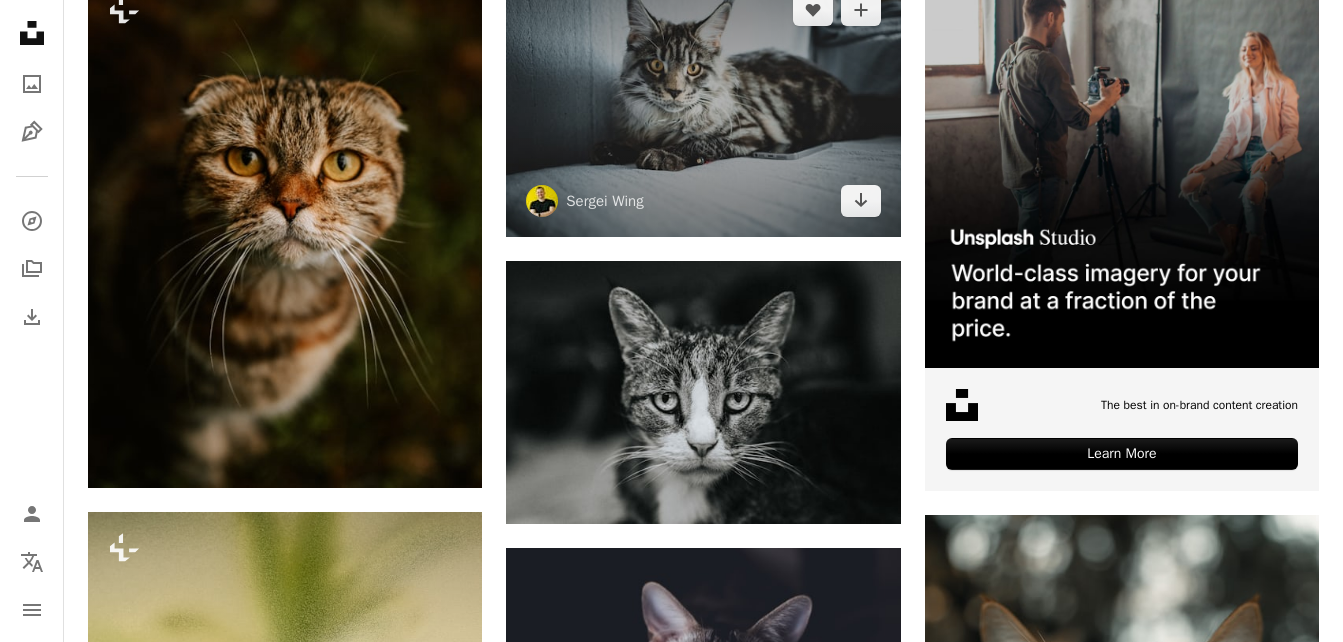 click at bounding box center [703, 105] 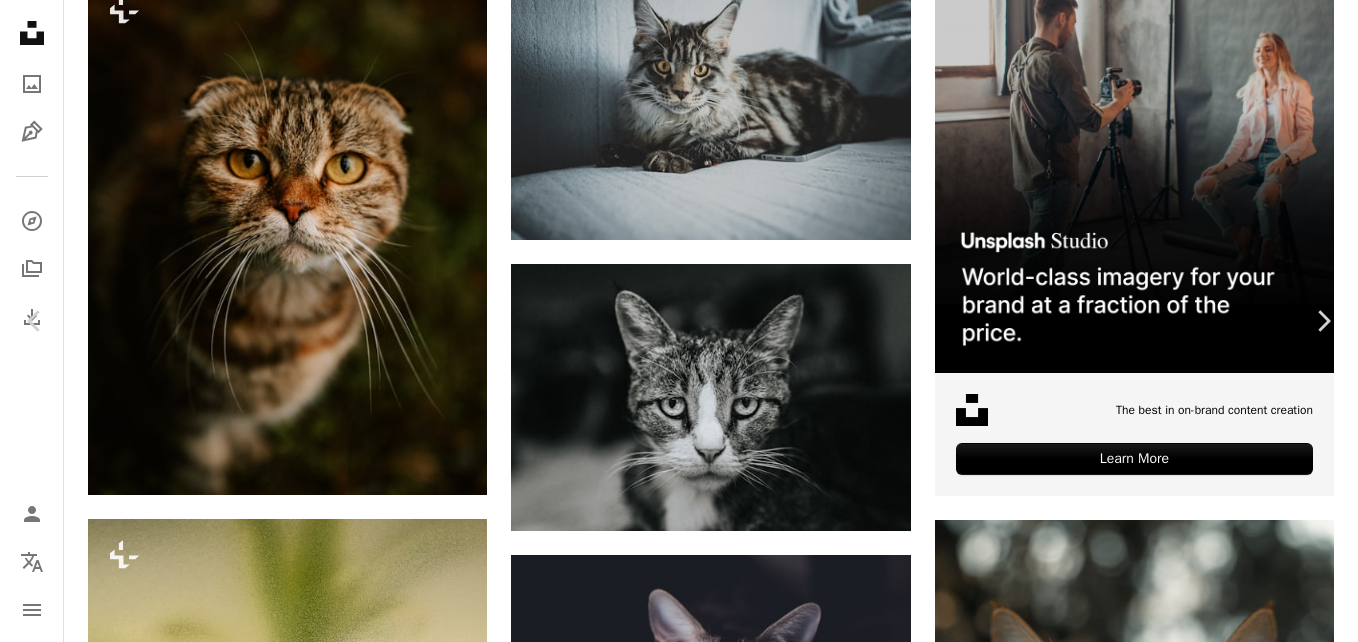 scroll, scrollTop: 0, scrollLeft: 0, axis: both 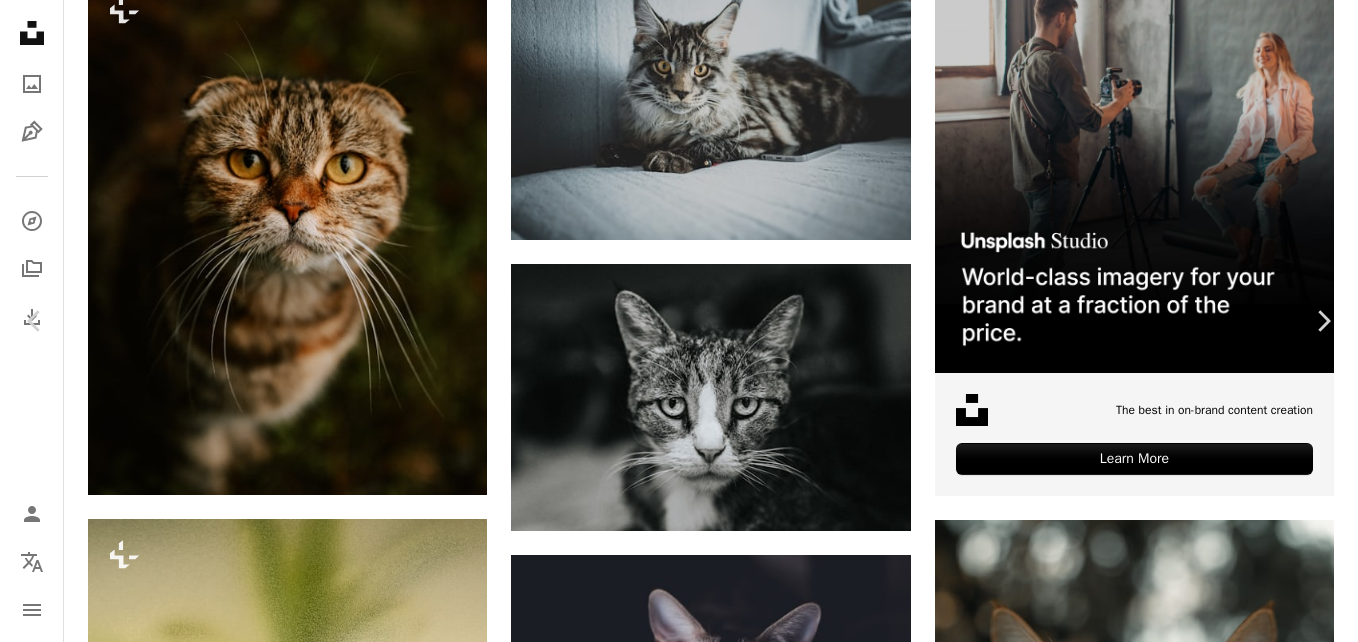 click on "Chevron down" 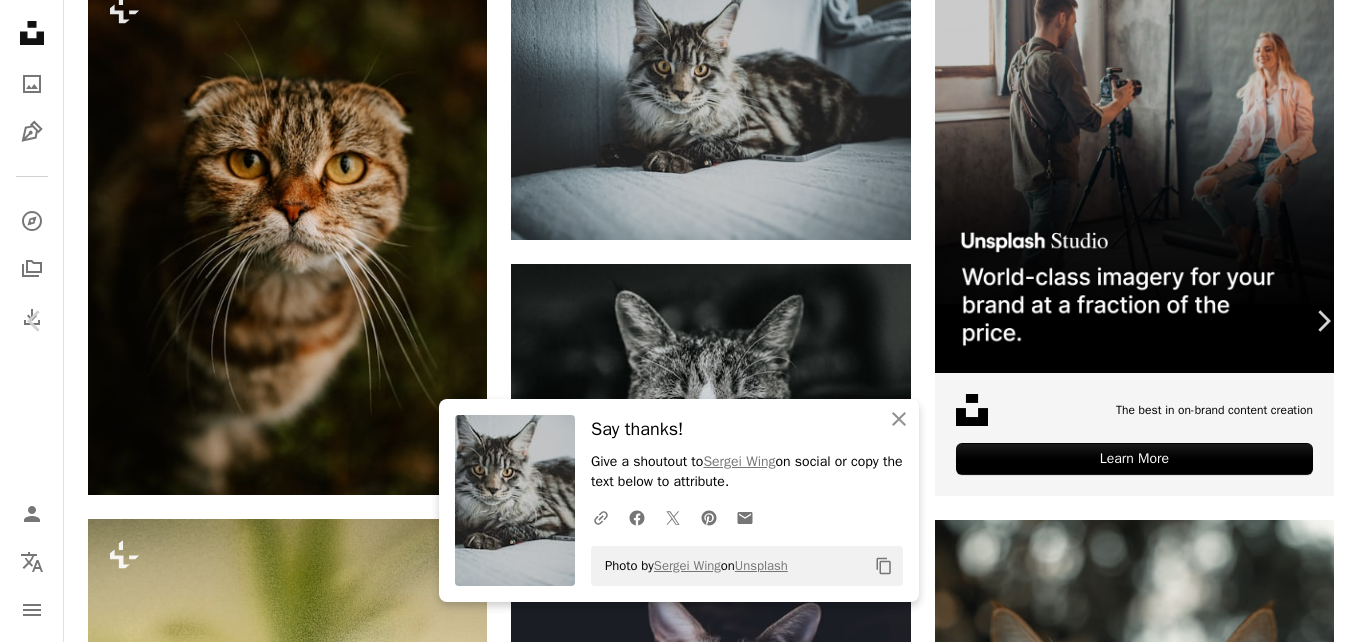 scroll, scrollTop: 400, scrollLeft: 0, axis: vertical 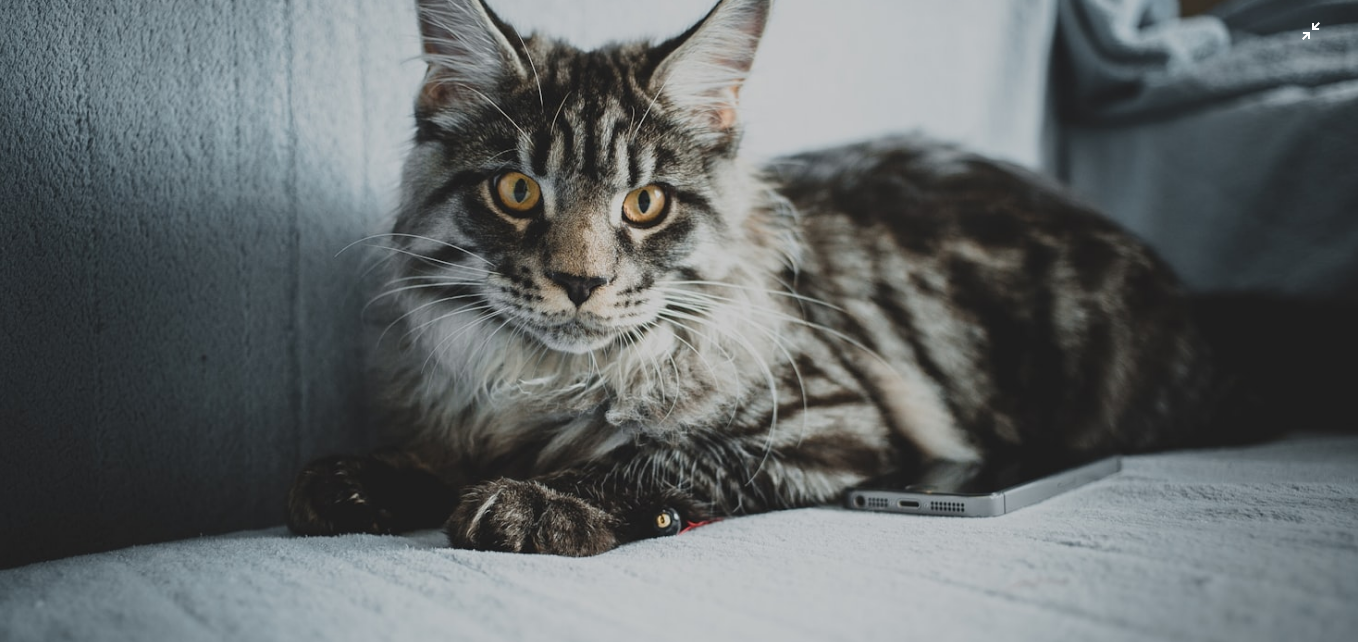 click at bounding box center [679, 329] 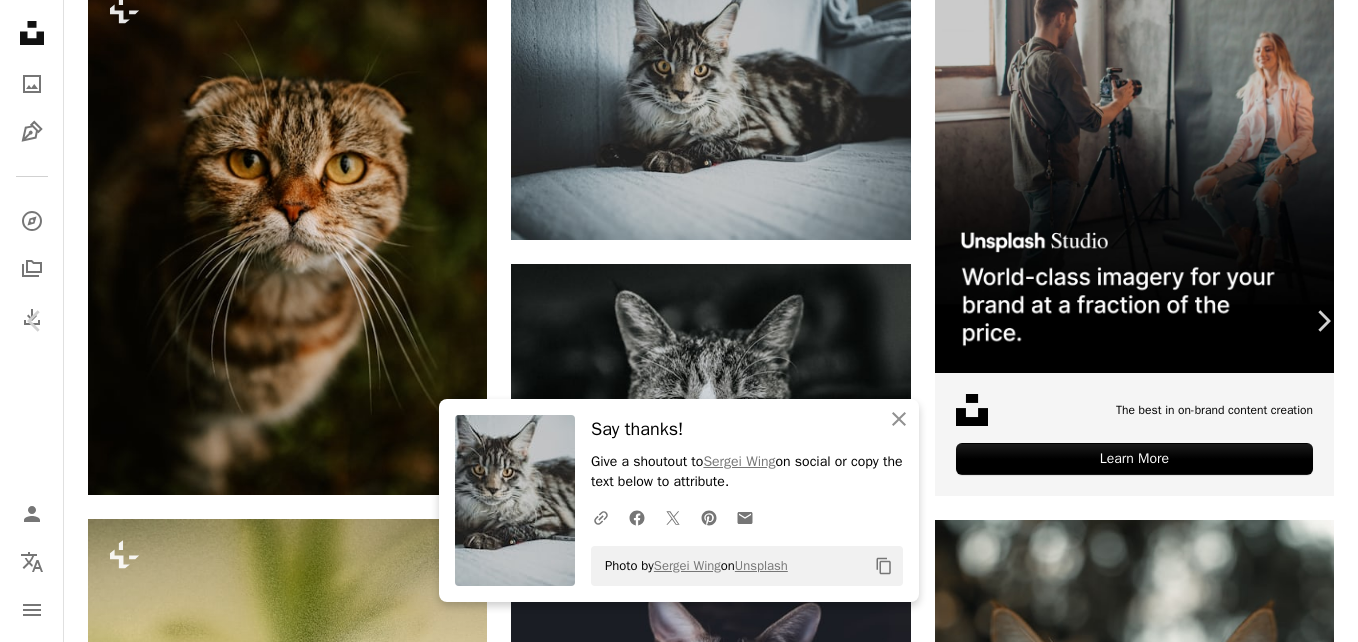 scroll, scrollTop: 988, scrollLeft: 0, axis: vertical 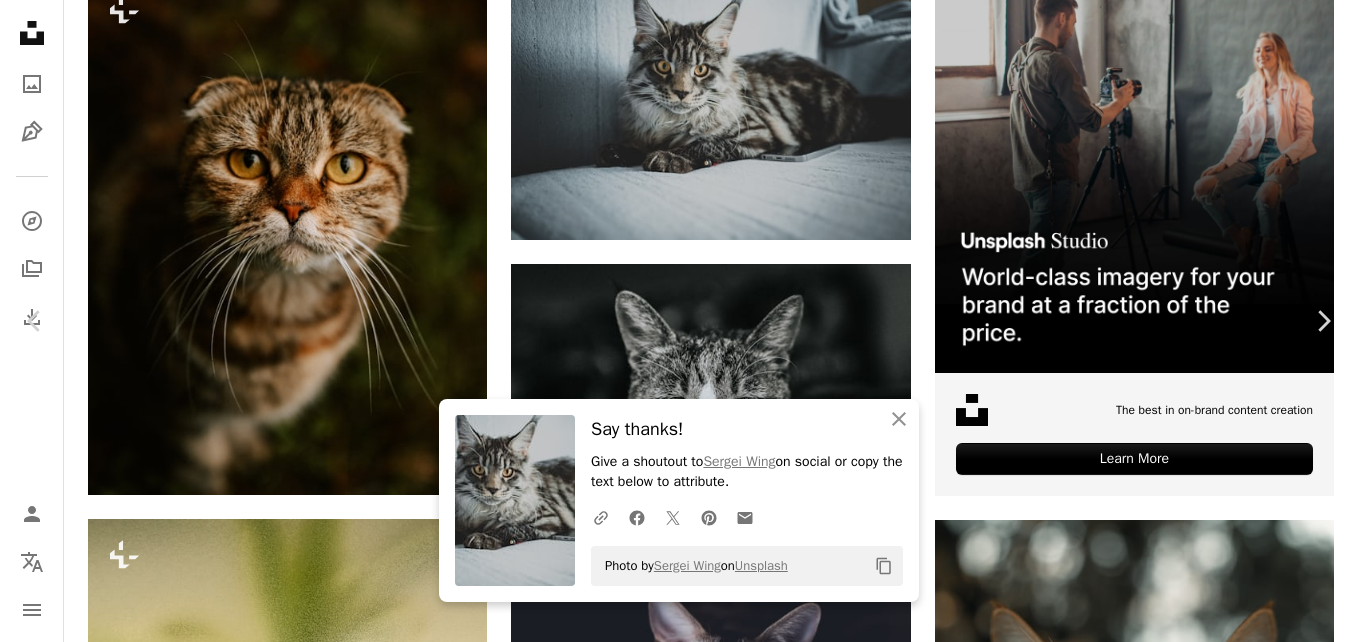 click on "An X shape" at bounding box center (20, 20) 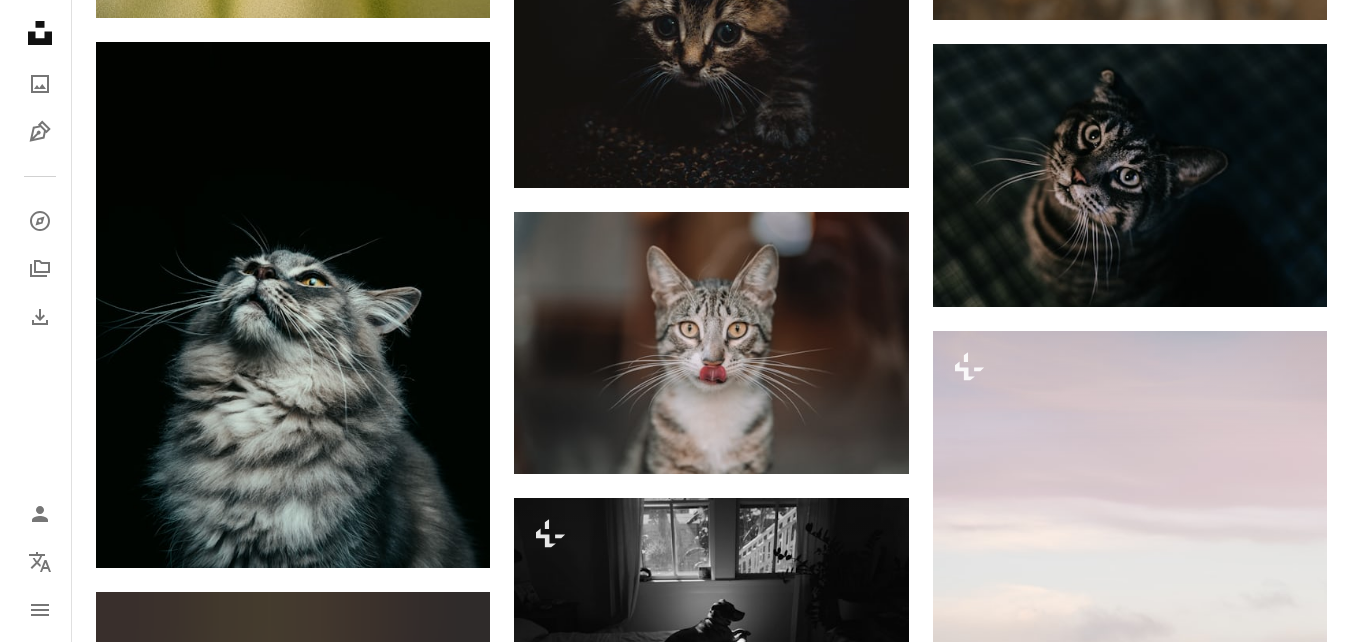 scroll, scrollTop: 1400, scrollLeft: 0, axis: vertical 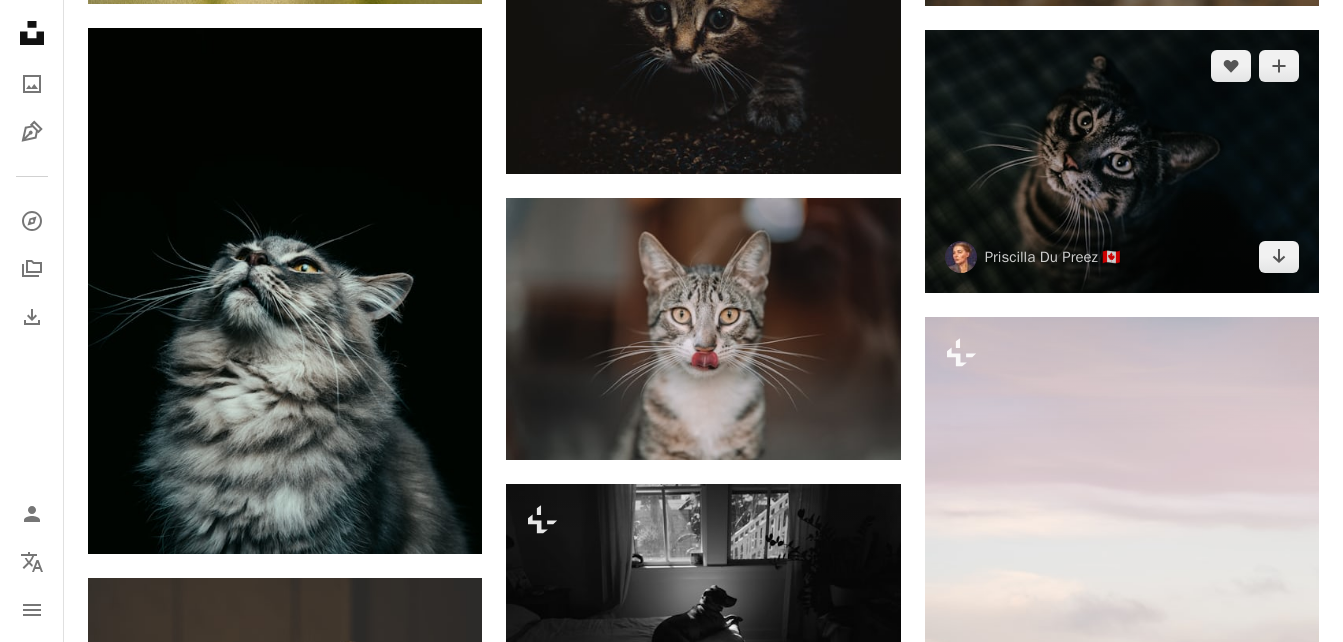 click at bounding box center (1122, 161) 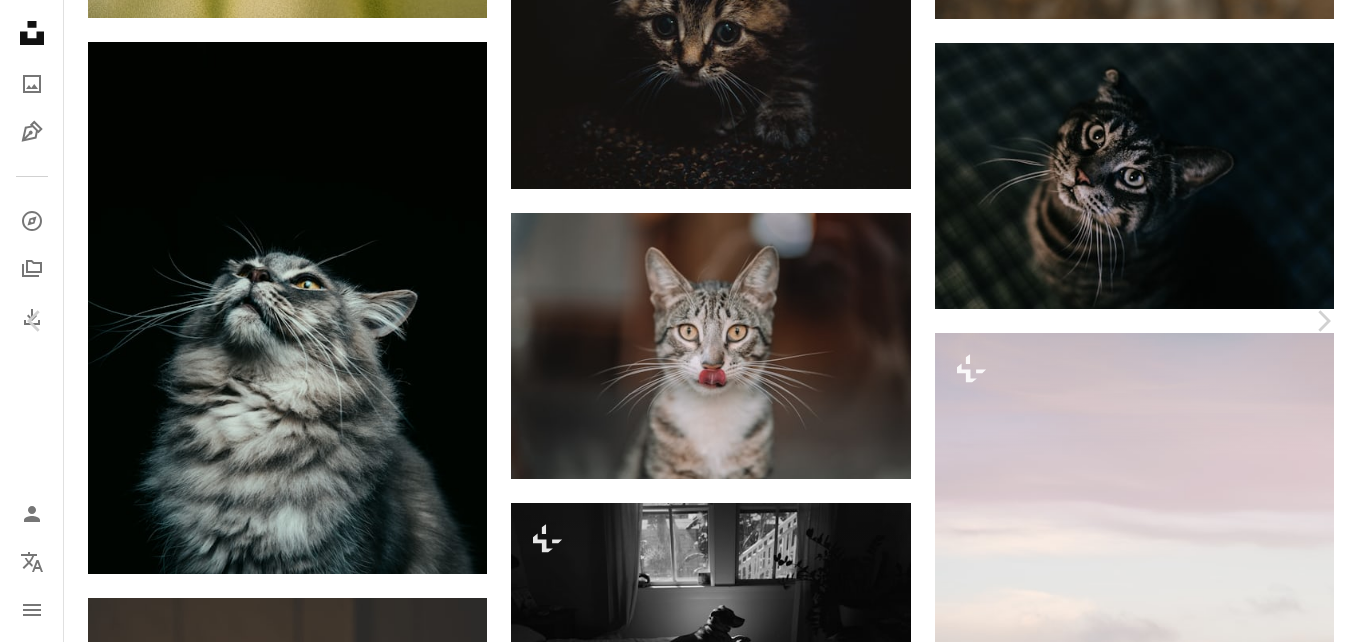 click on "Chevron down" 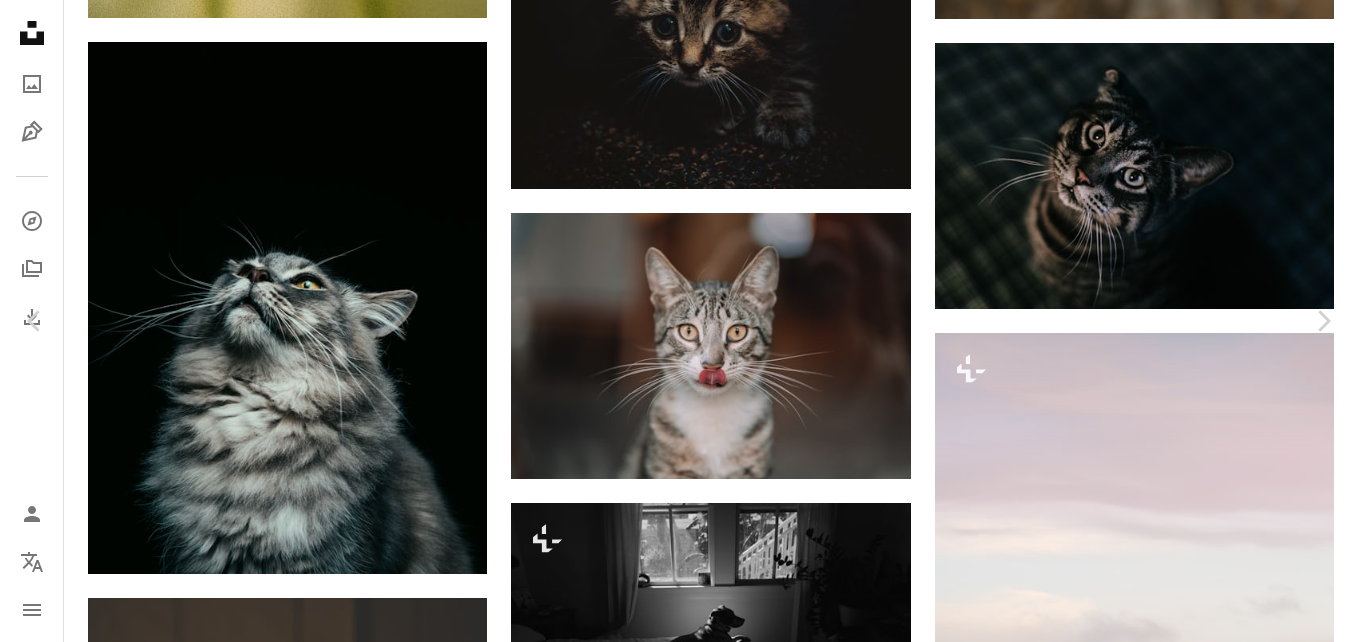 click on "( 640 x 426 )" at bounding box center (1126, 2971) 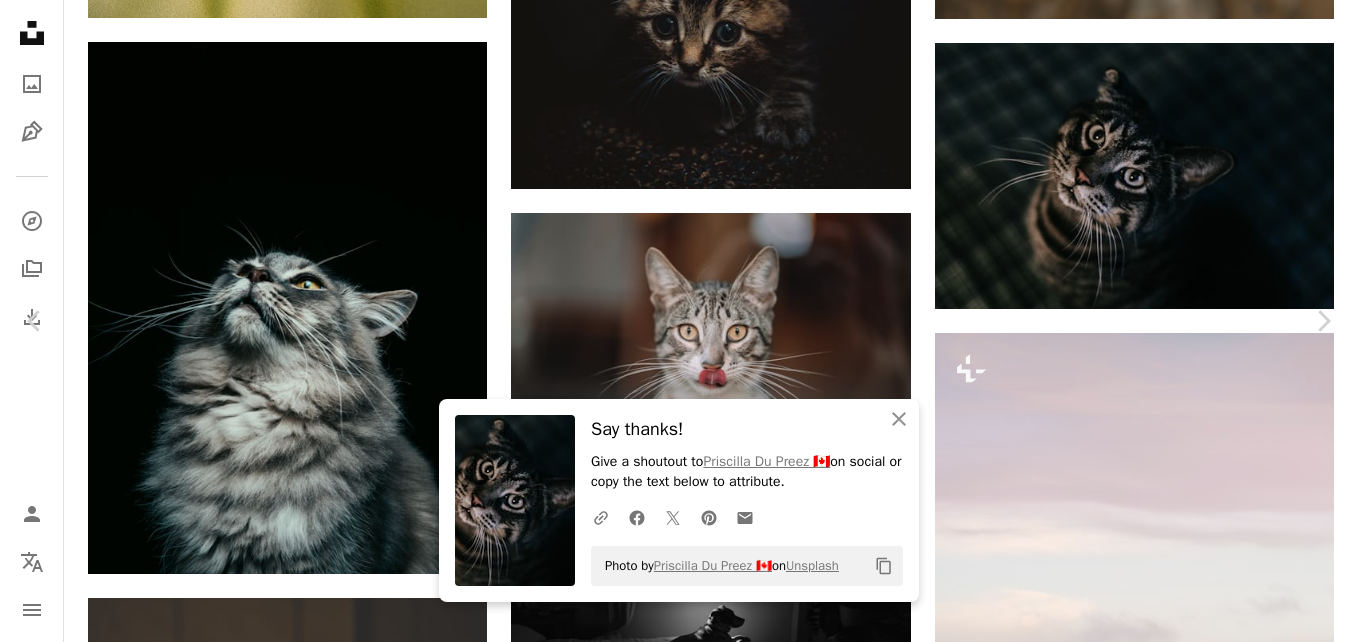 scroll, scrollTop: 300, scrollLeft: 0, axis: vertical 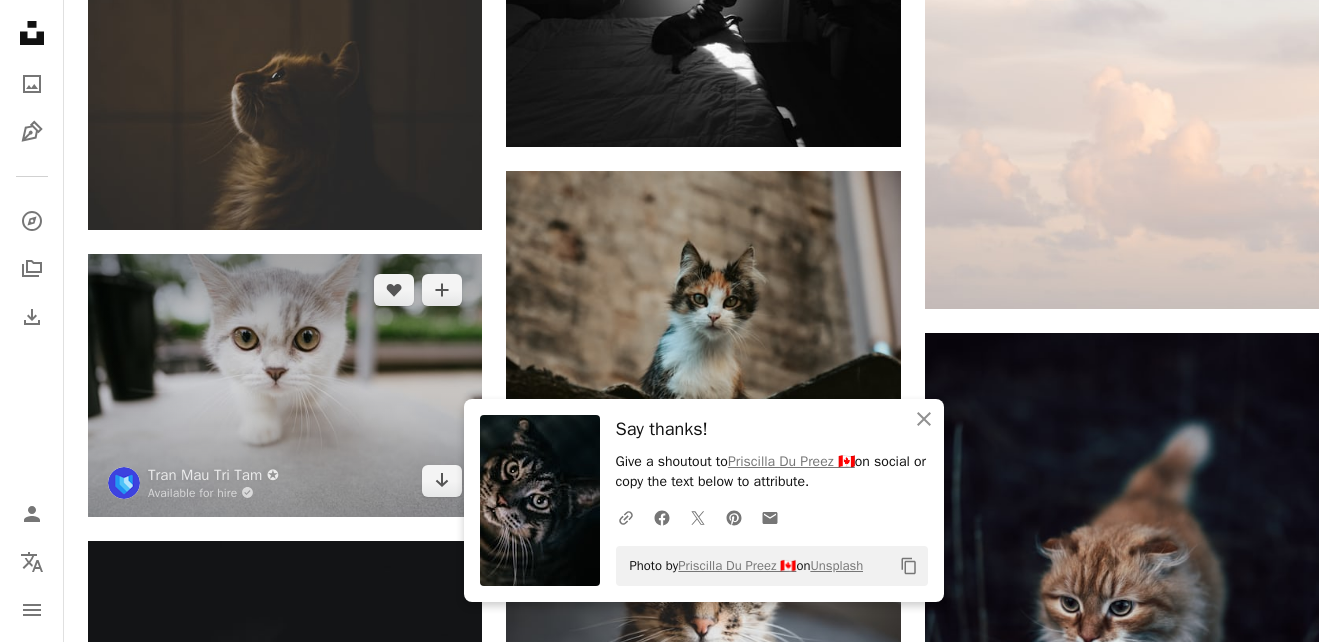click at bounding box center [285, 385] 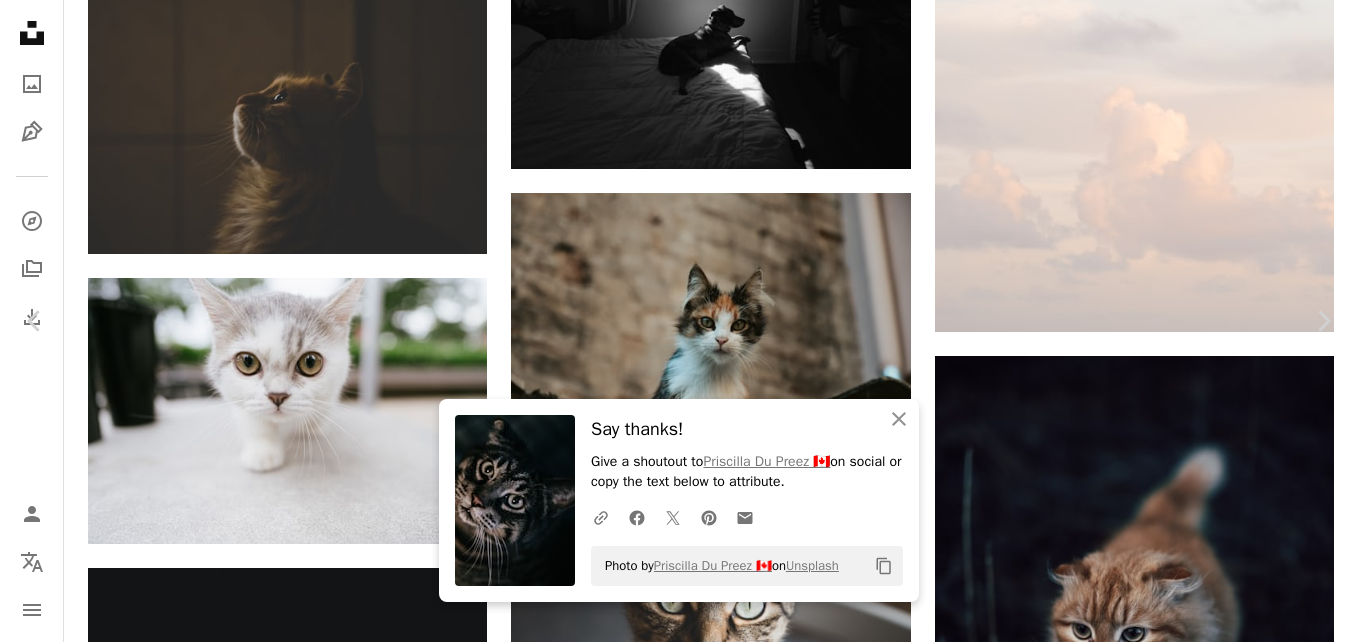 click on "Chevron down" at bounding box center (1232, 4911) 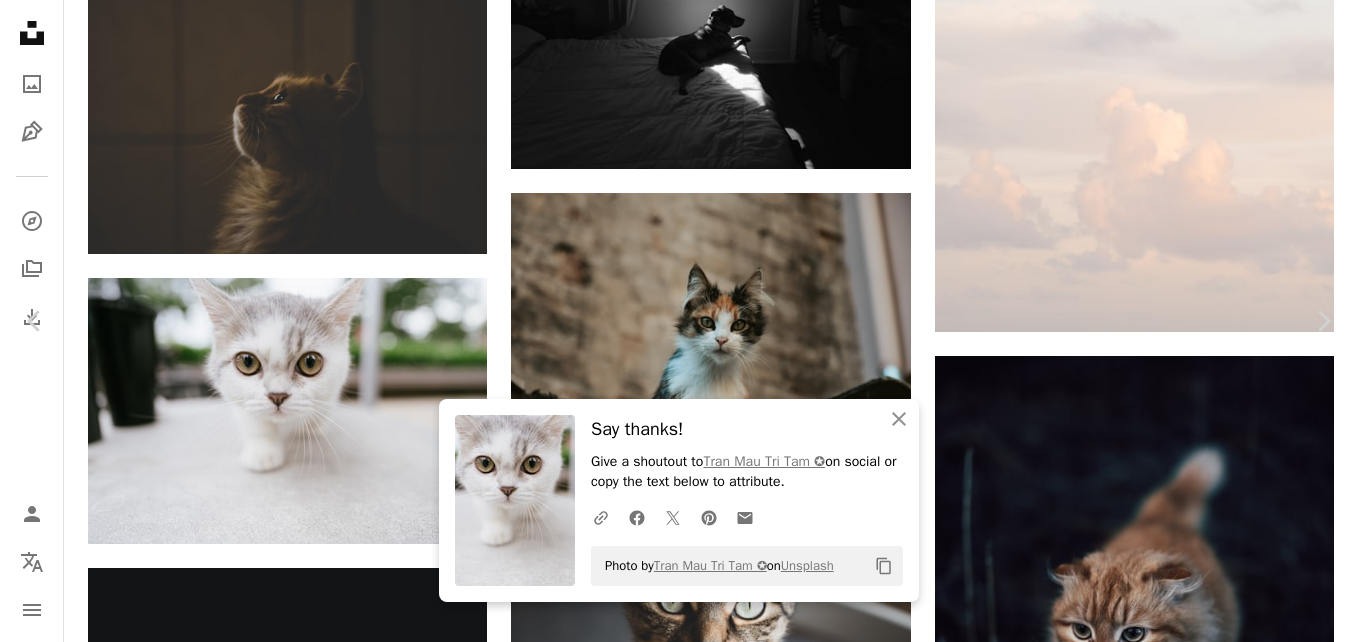 click at bounding box center (672, 5242) 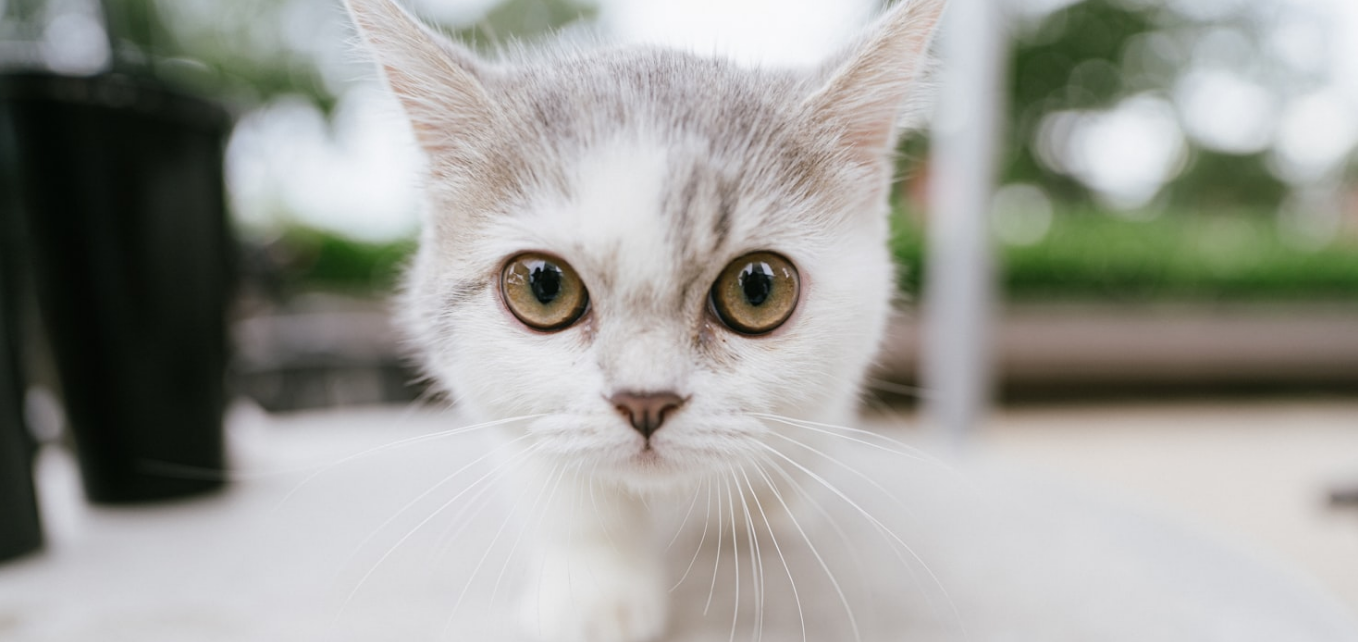 scroll, scrollTop: 123, scrollLeft: 0, axis: vertical 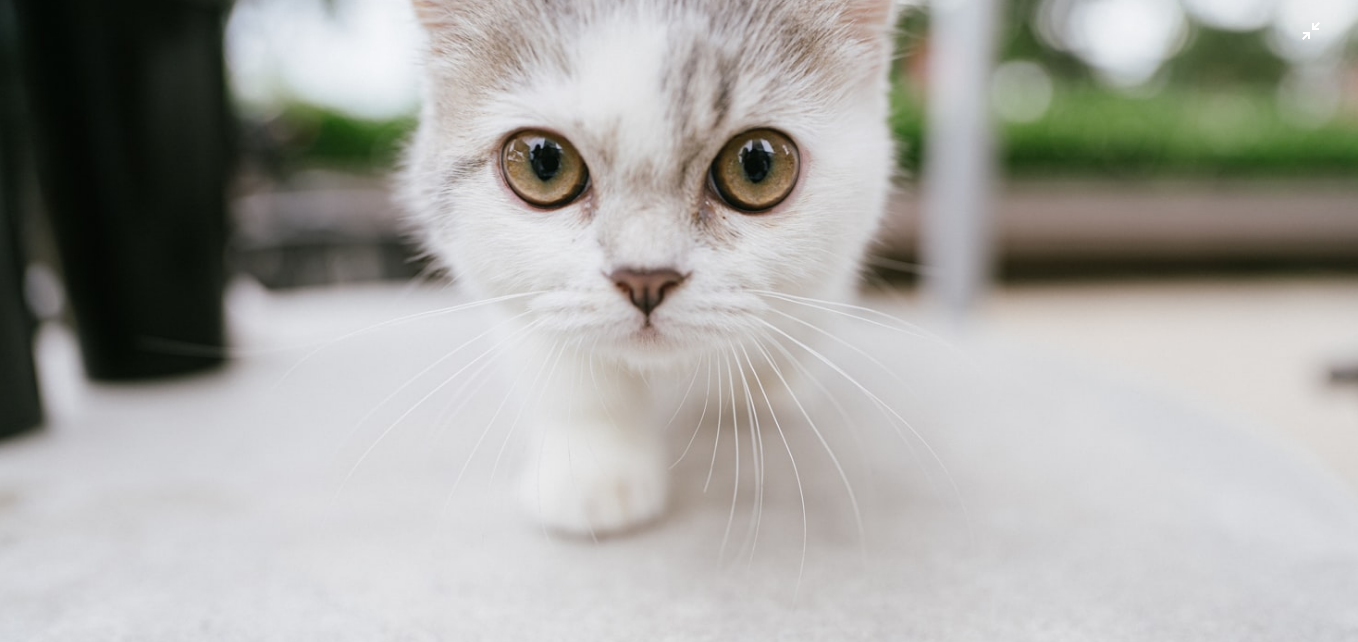 click at bounding box center (679, 329) 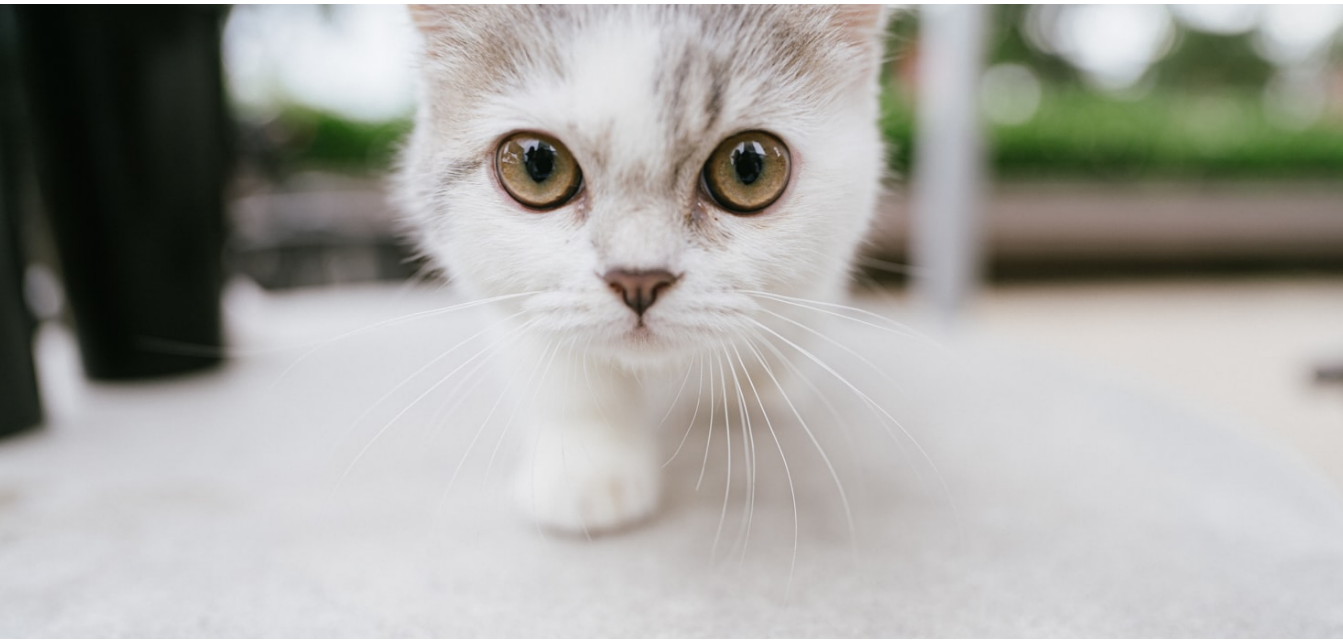 scroll, scrollTop: 26, scrollLeft: 0, axis: vertical 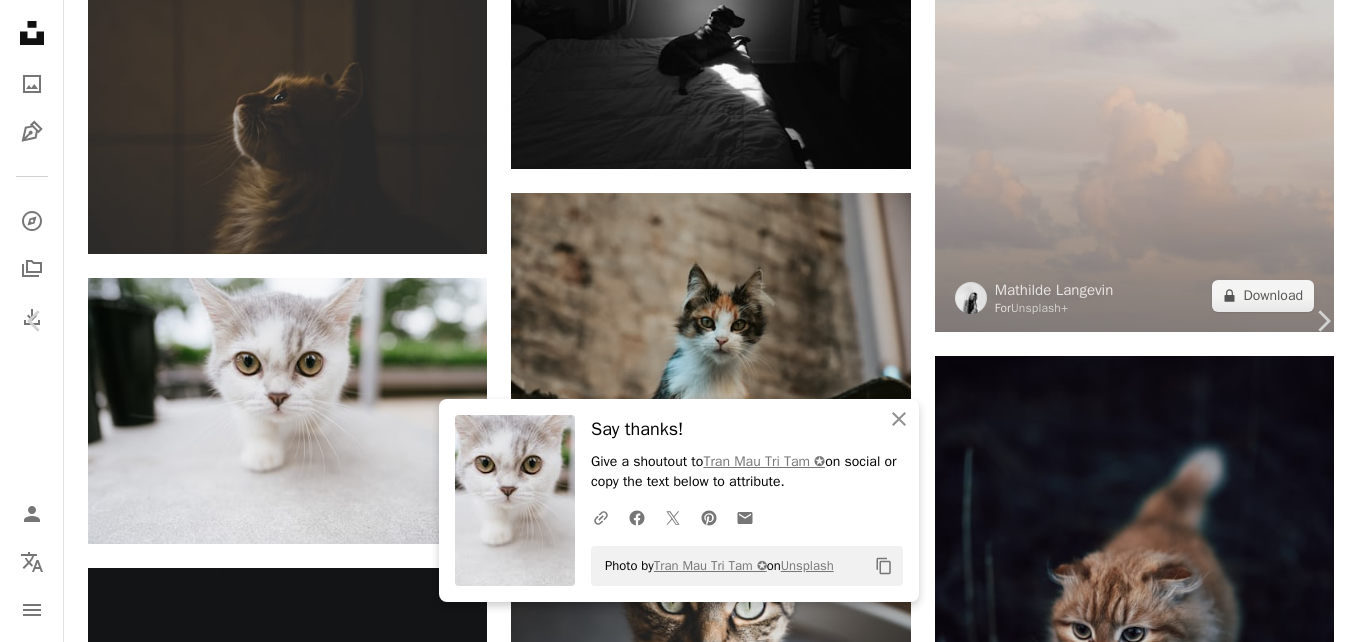 click on "Close Say thanks! Give a shoutout to  [PERSON]  on social or copy the text below to attribute. A URL sharing icon (chains) Facebook icon X (formerly Twitter) icon Pinterest icon An envelope Photo by  [PERSON]  on  Unsplash
Copy content [PERSON] Available for hire A checkmark inside of a circle A heart A plus sign Edit image   Plus sign for Unsplash+ Download free Chevron down Zoom in Views 1,328,943 Downloads 9,946 Featured in Photos A forward-right arrow Share Info icon Info More Actions Calendar outlined Published on  August 7, 2020 Camera SONY, ILCE-7M3 Safety Free to use under the  Unsplash License cat eyes kitten animal grey pet mammal manx Free stock photos Browse premium related images on iStock  |  Save 20% with code UNSPLASH20 View more on iStock  ↗ Related images A heart A plus sign hang niu Arrow pointing down A heart A plus sign [PERSON] Arrow pointing down A heart A plus sign [PERSON] A heart A heart" at bounding box center (679, 5185) 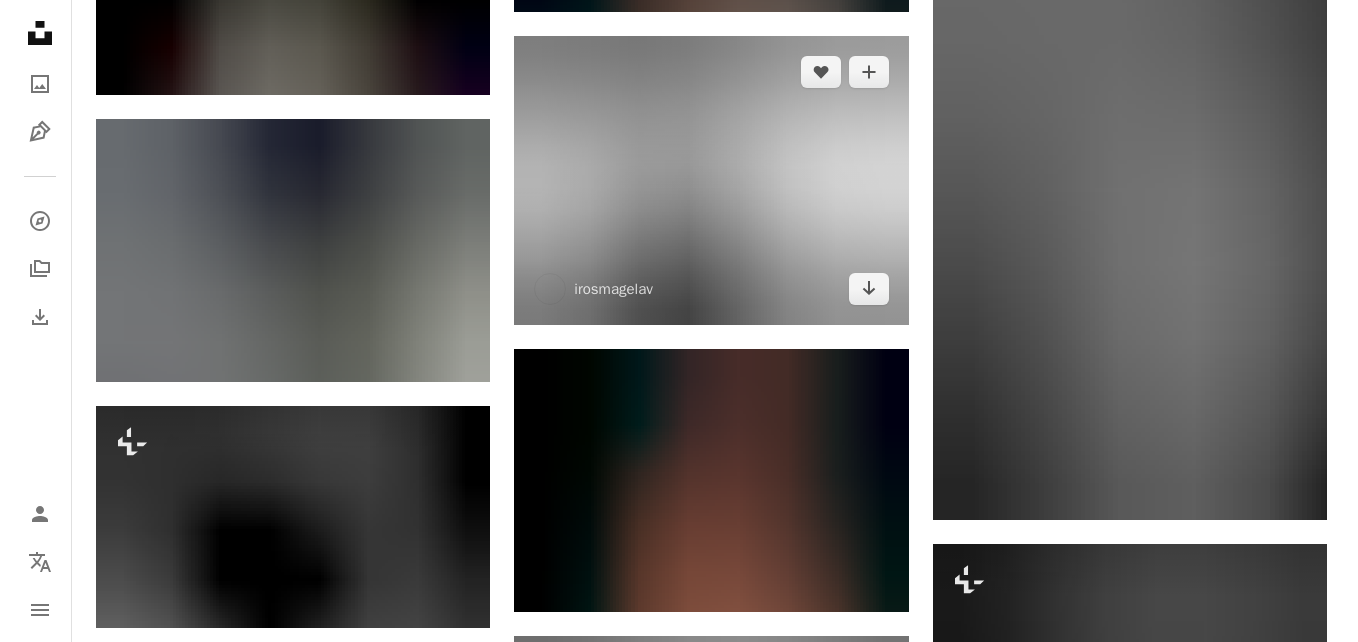 scroll, scrollTop: 3900, scrollLeft: 0, axis: vertical 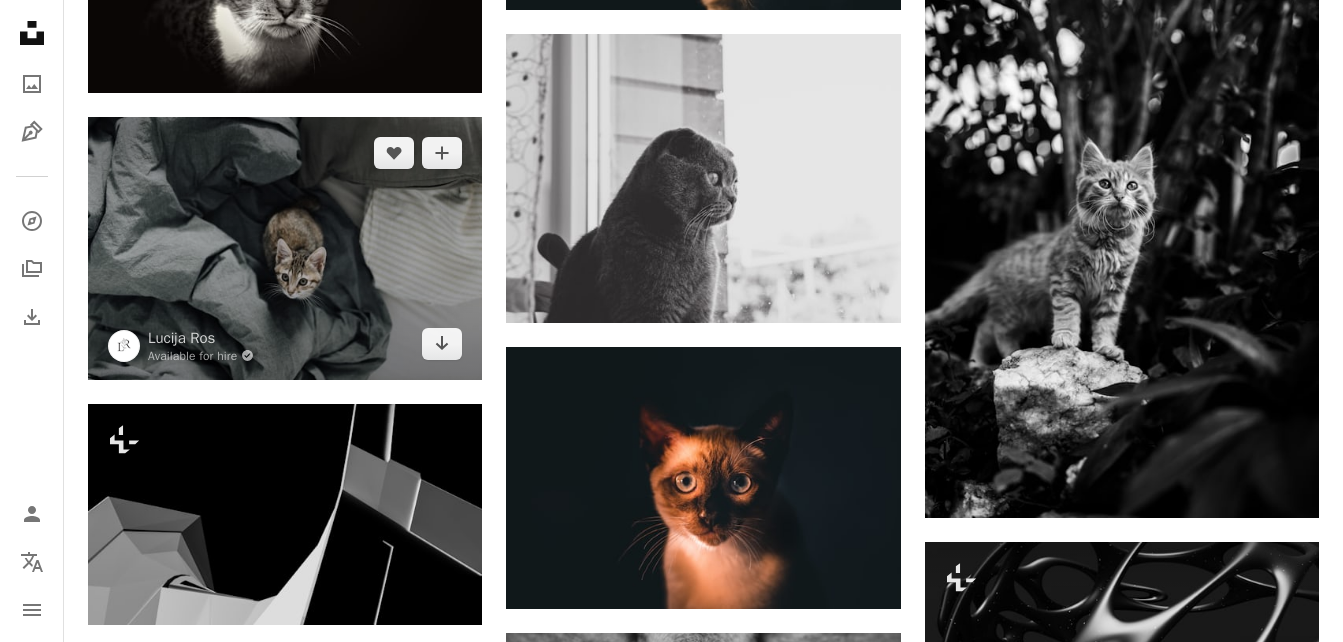 click at bounding box center [285, 248] 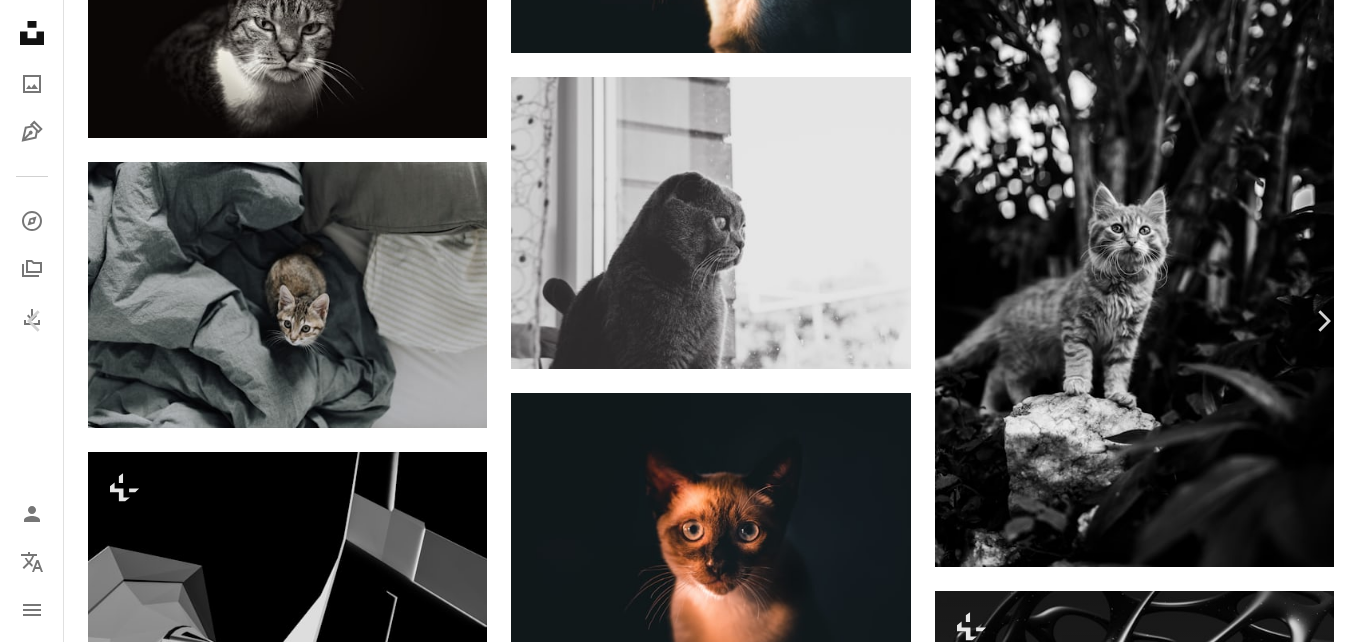 click on "Chevron down" 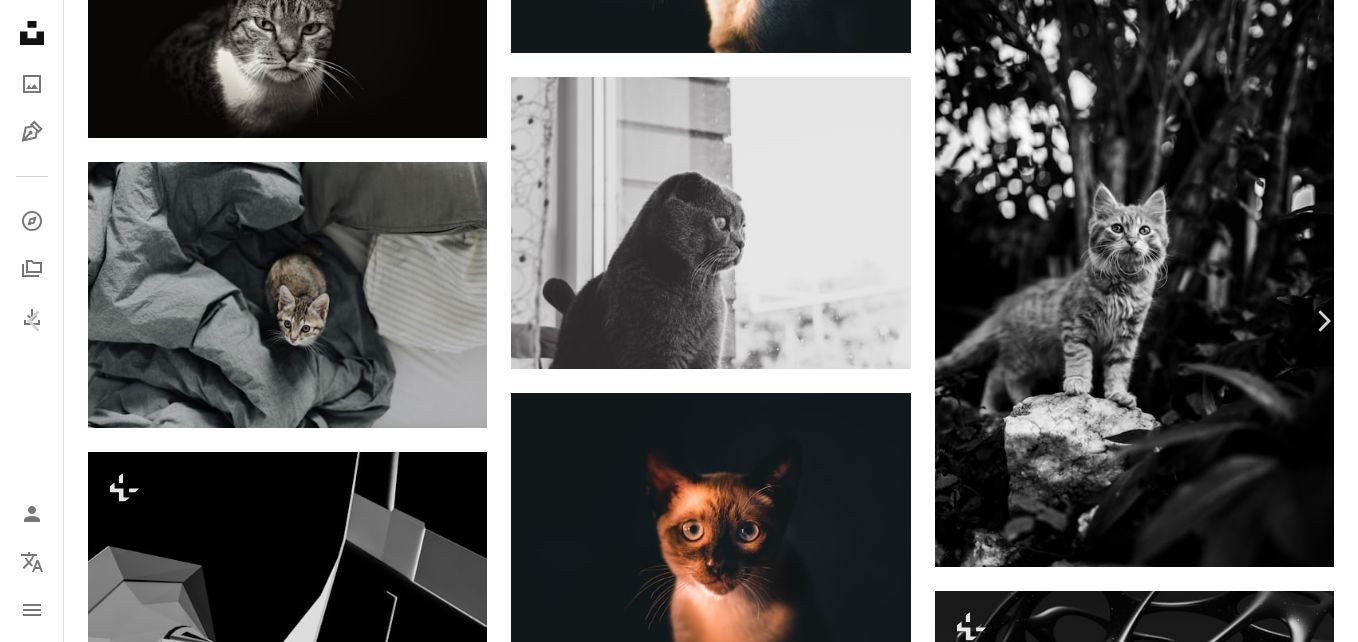 click on "( 640 x 426 )" at bounding box center (1126, 3060) 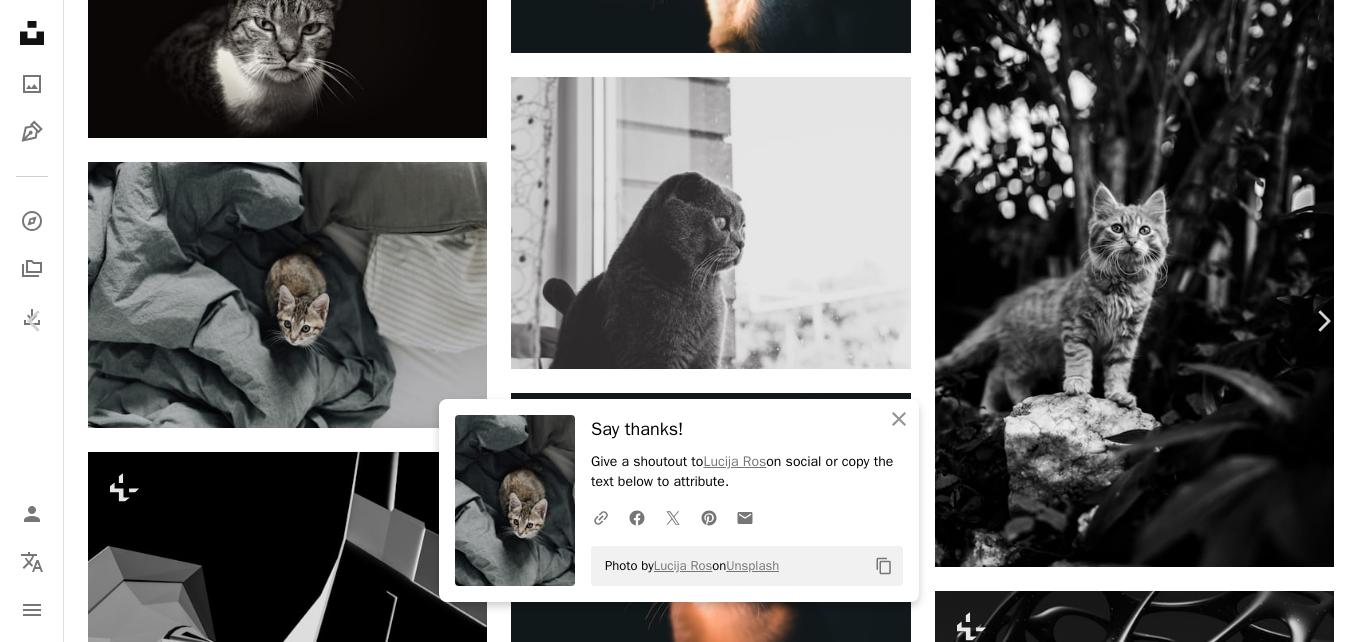 click at bounding box center [672, 3342] 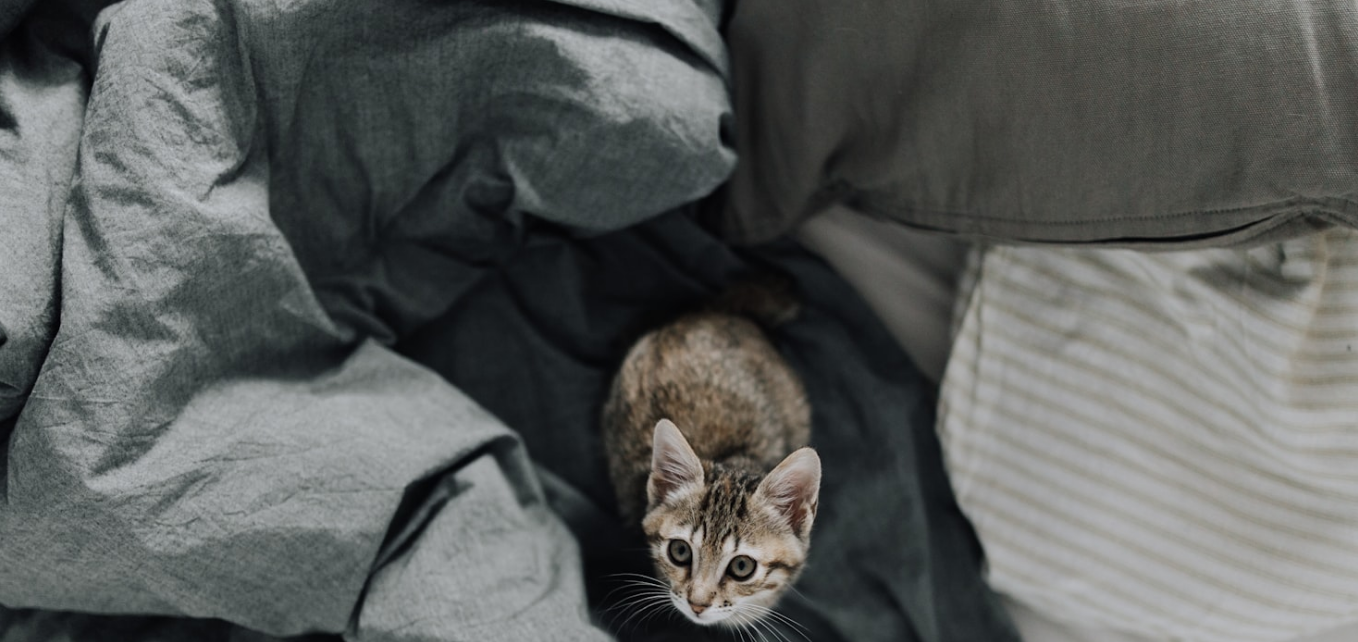 scroll, scrollTop: 123, scrollLeft: 0, axis: vertical 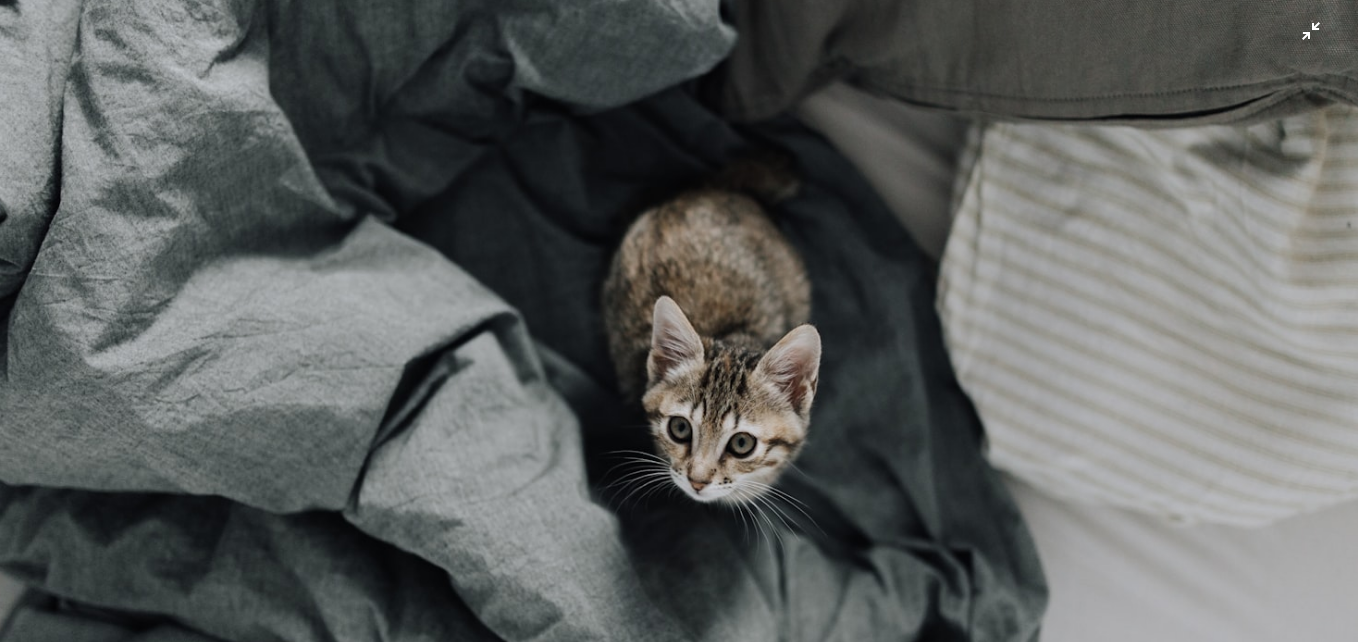 click at bounding box center (679, 329) 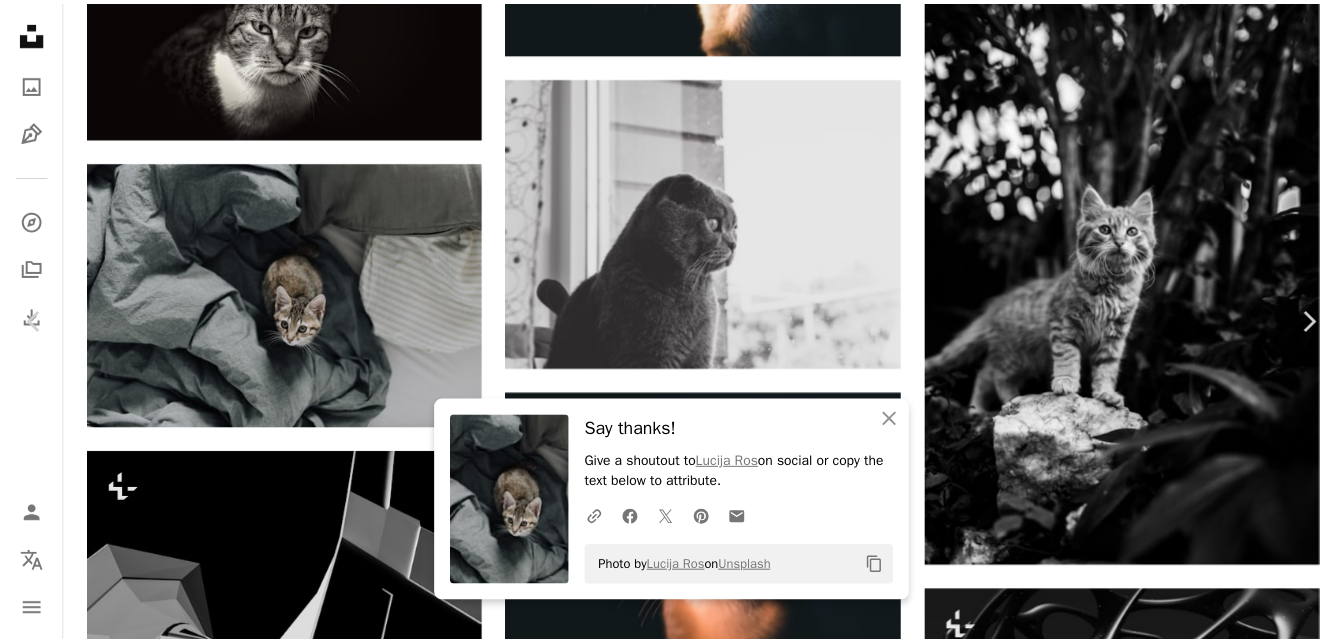 scroll, scrollTop: 0, scrollLeft: 0, axis: both 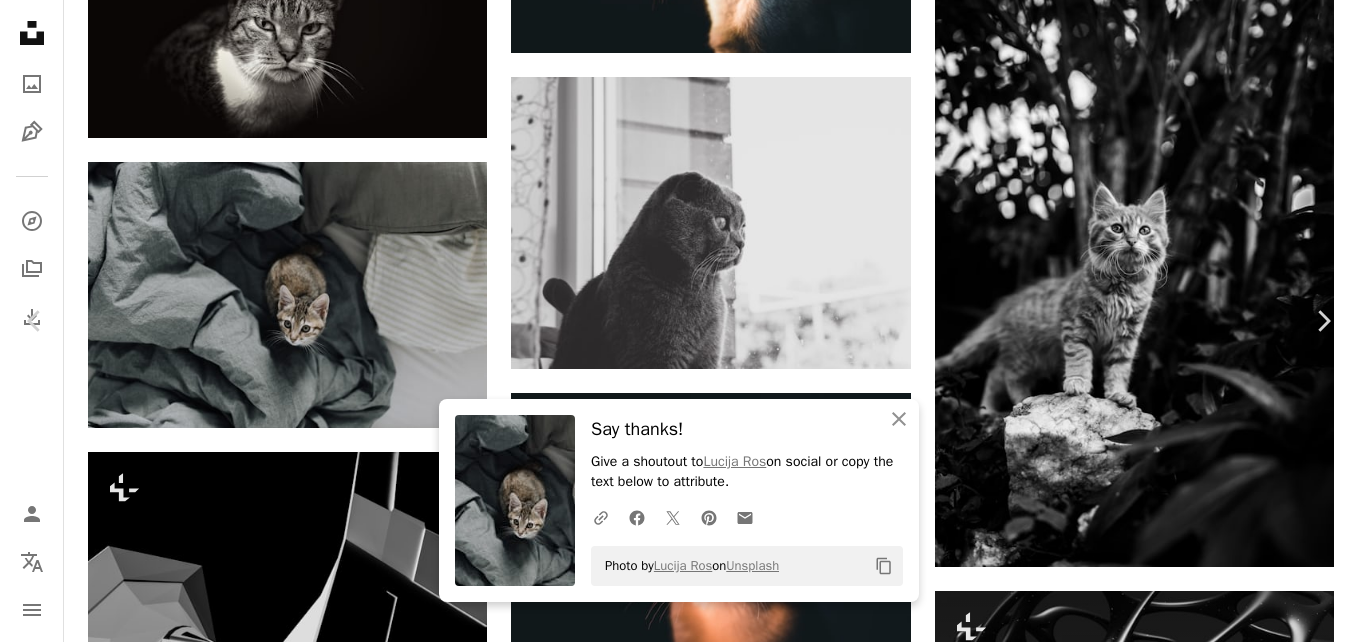 click on "An X shape" at bounding box center (20, 20) 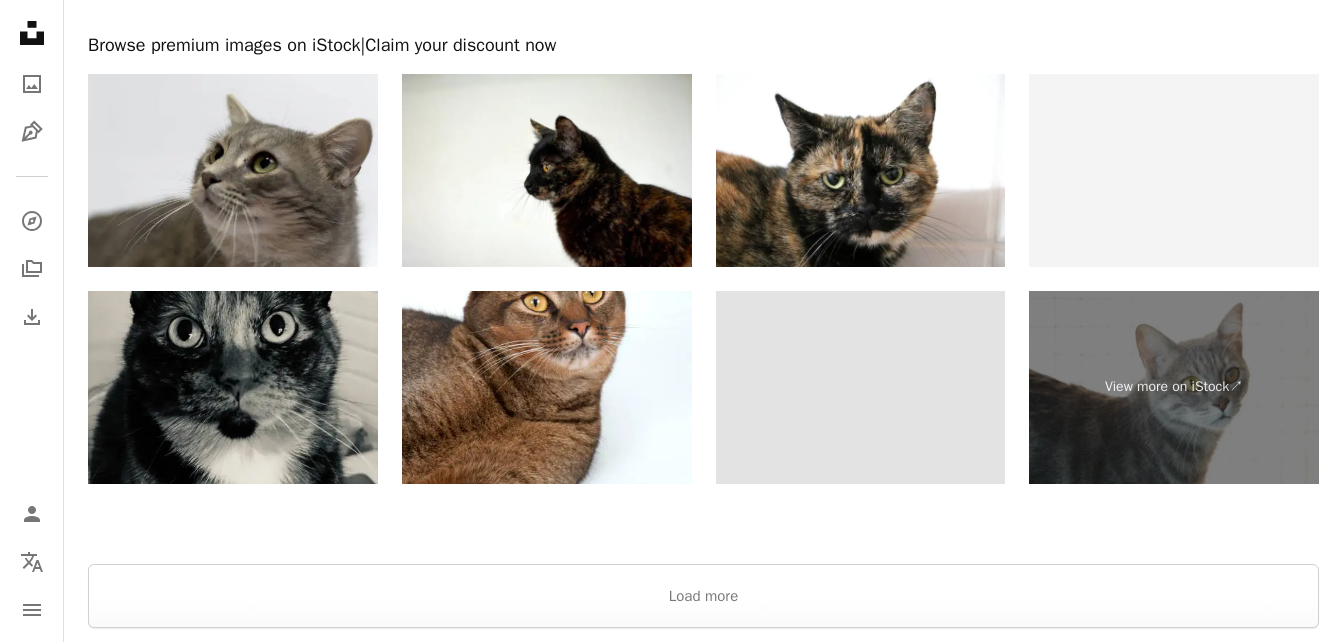 scroll, scrollTop: 6150, scrollLeft: 0, axis: vertical 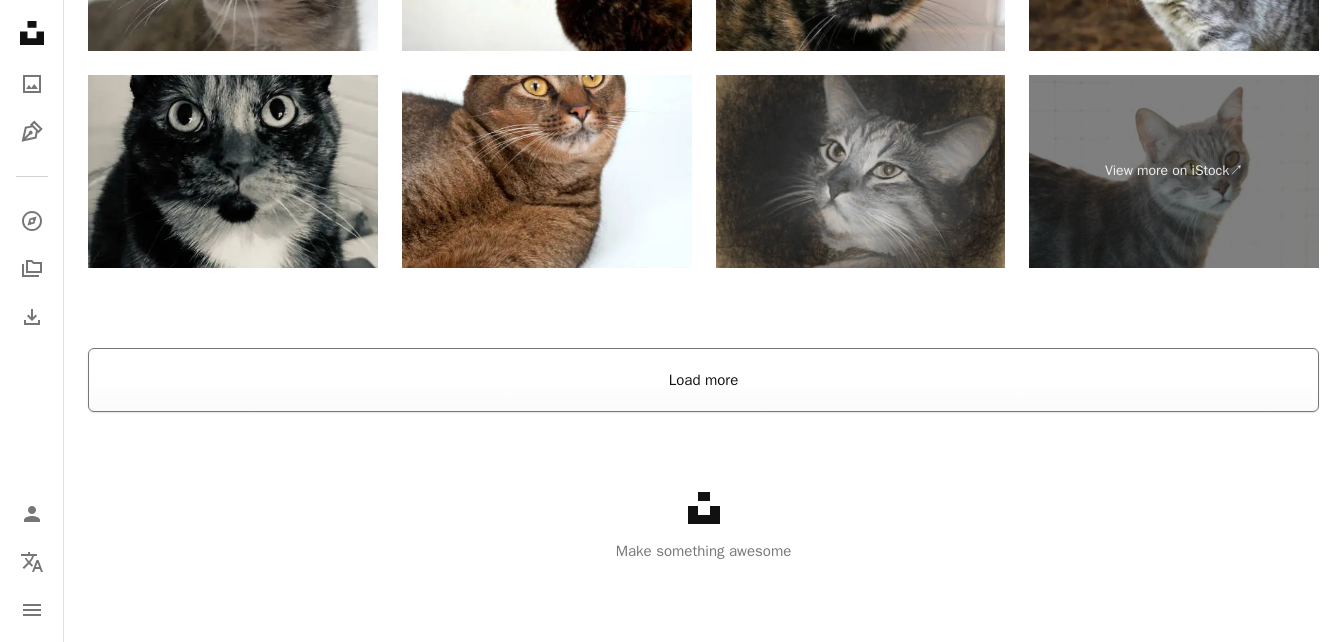 click on "Load more" at bounding box center (703, 380) 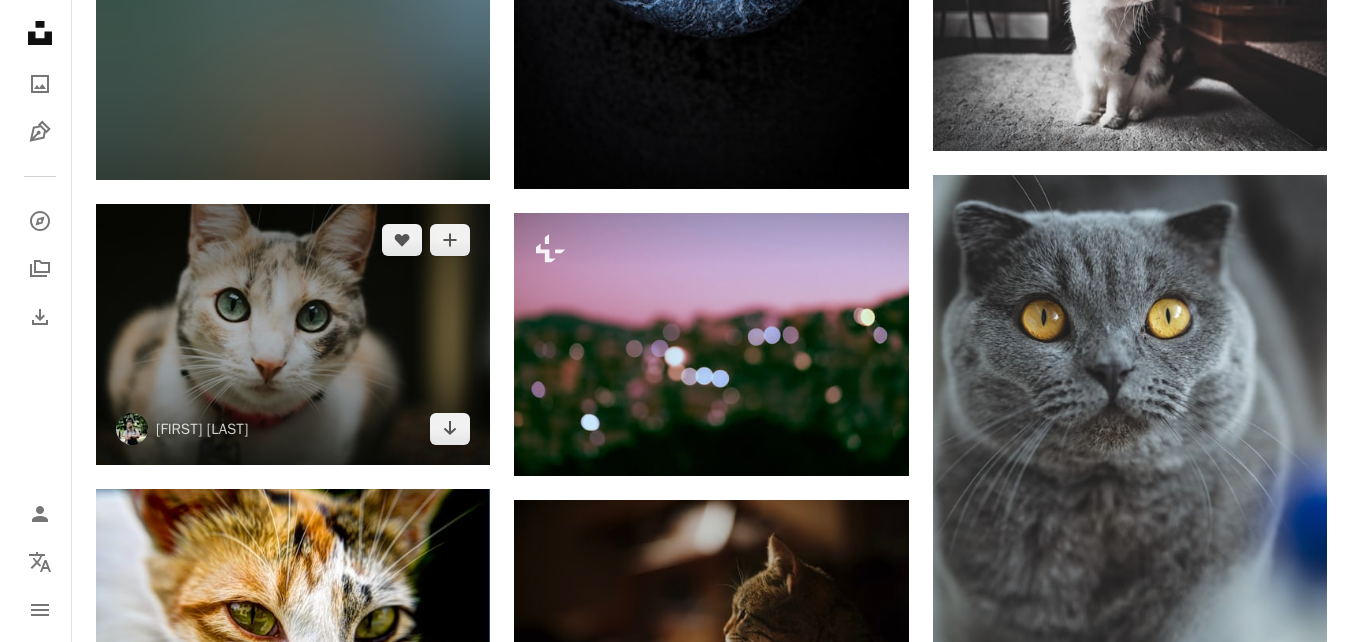 scroll, scrollTop: 7147, scrollLeft: 0, axis: vertical 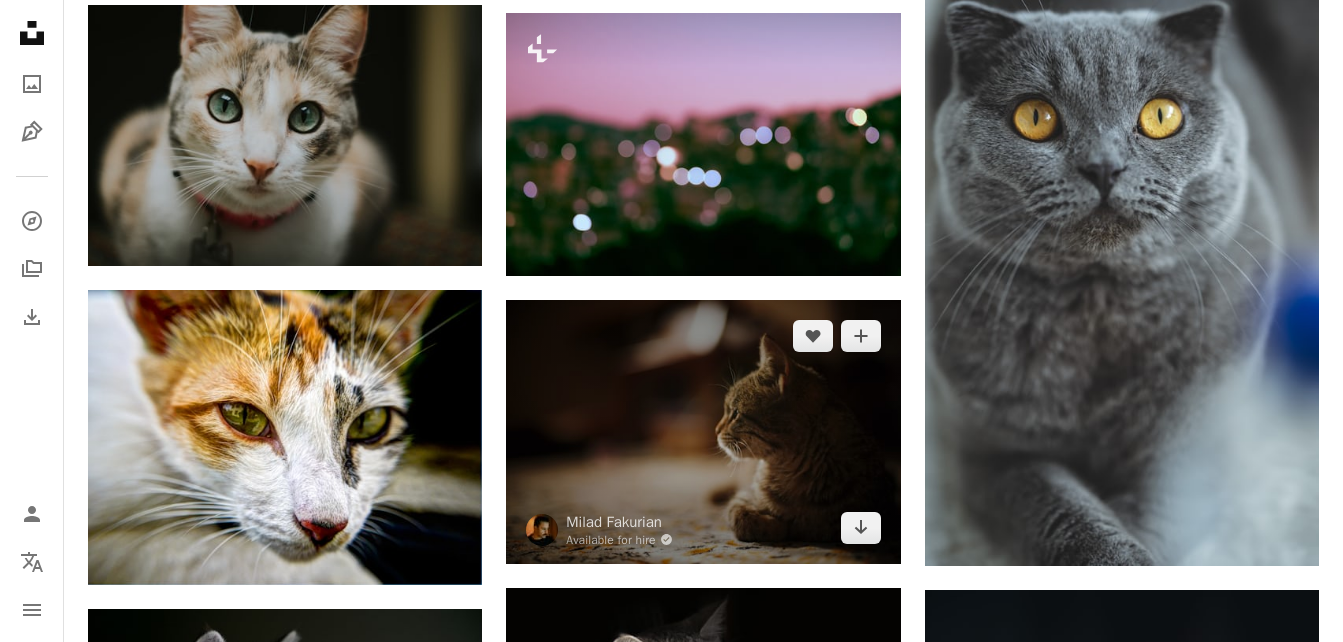 click at bounding box center (703, 431) 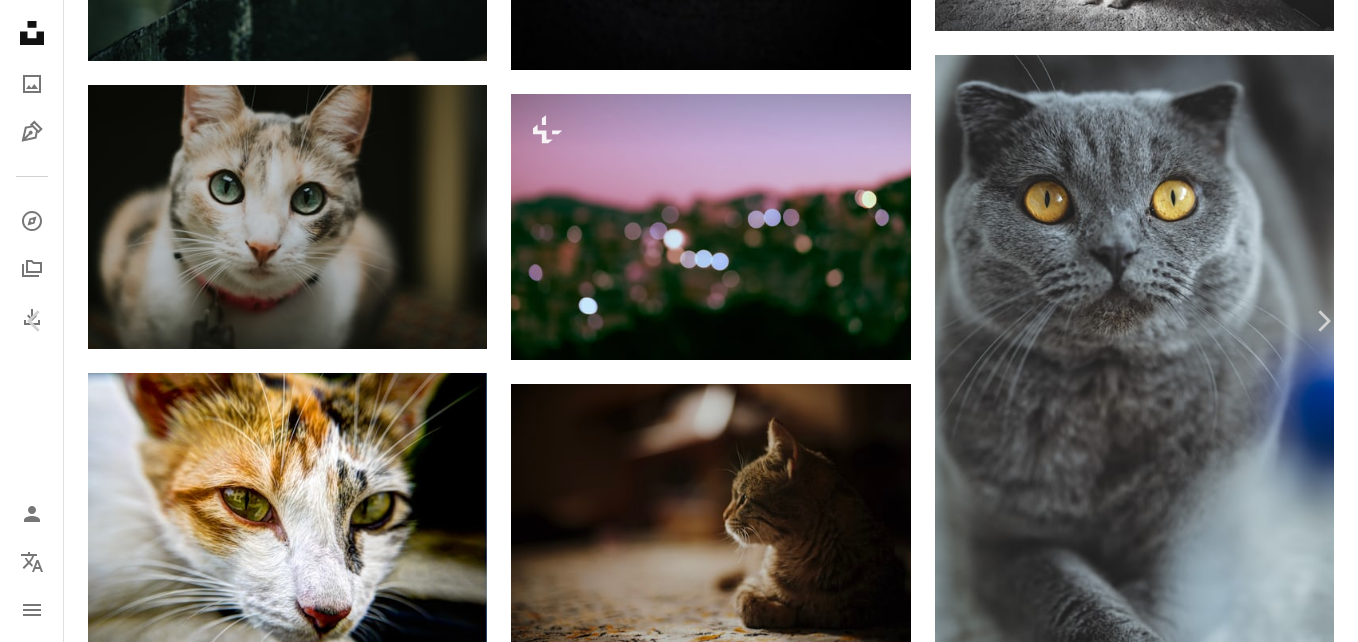drag, startPoint x: 577, startPoint y: 433, endPoint x: 973, endPoint y: 455, distance: 396.61063 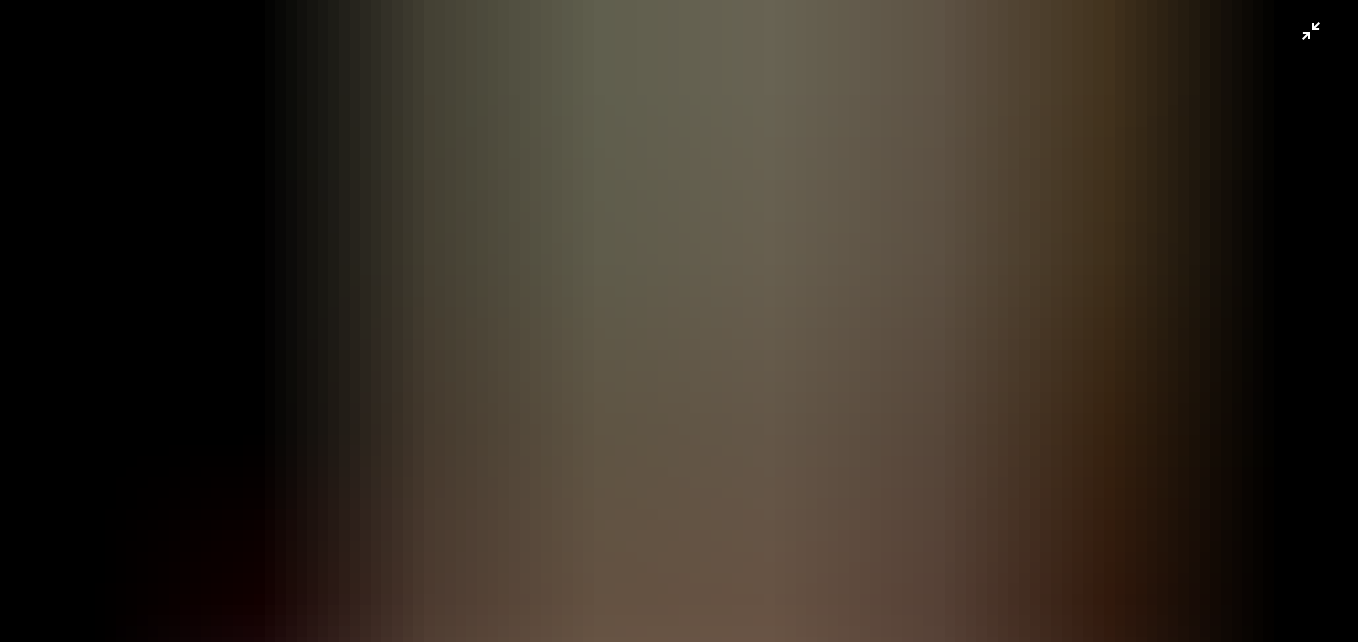 scroll, scrollTop: 123, scrollLeft: 0, axis: vertical 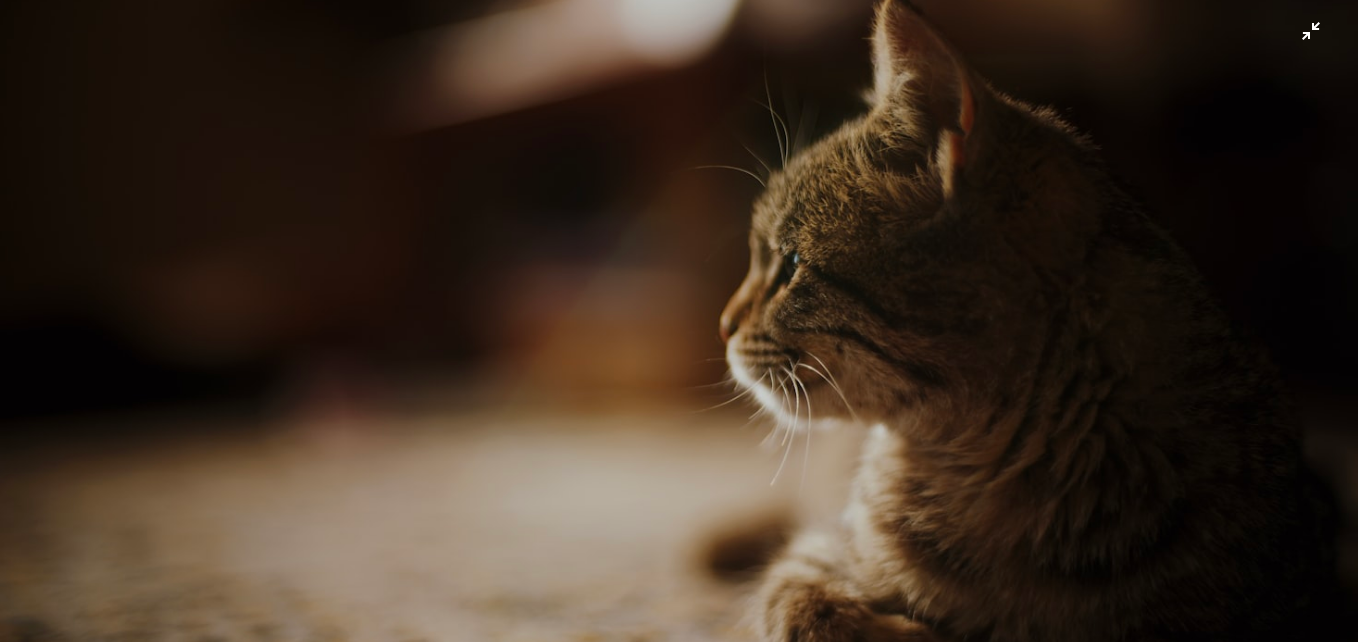 click at bounding box center (679, 330) 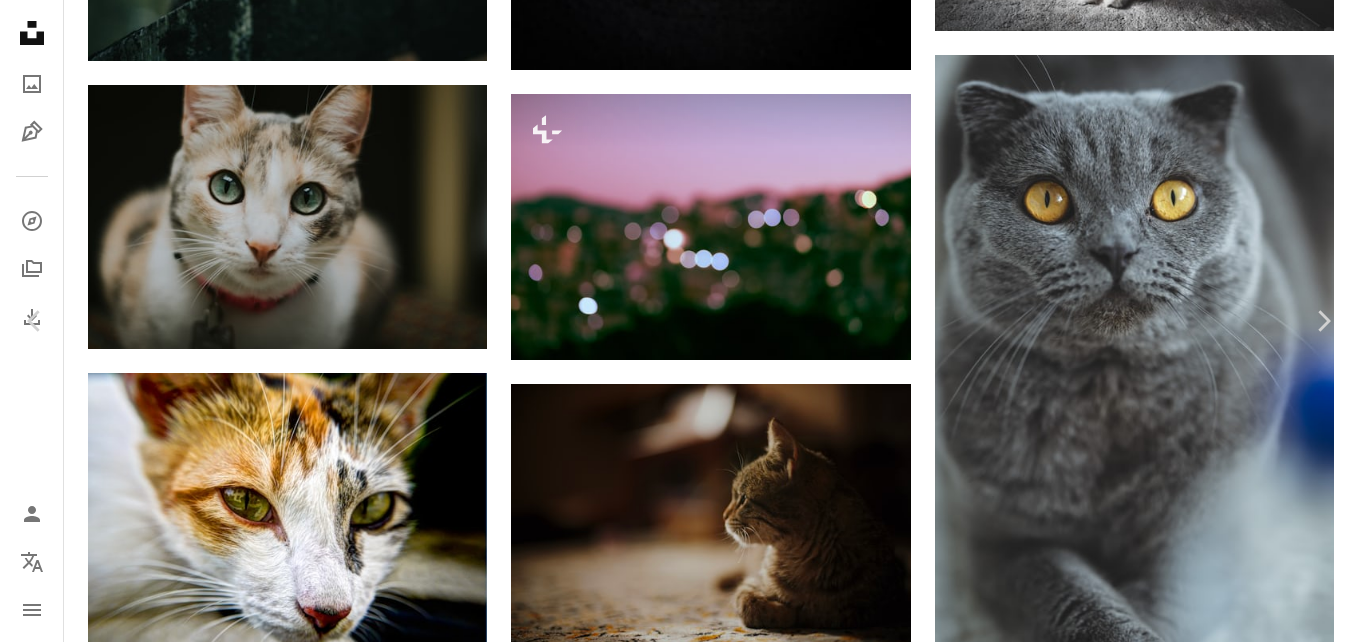 scroll, scrollTop: 26, scrollLeft: 0, axis: vertical 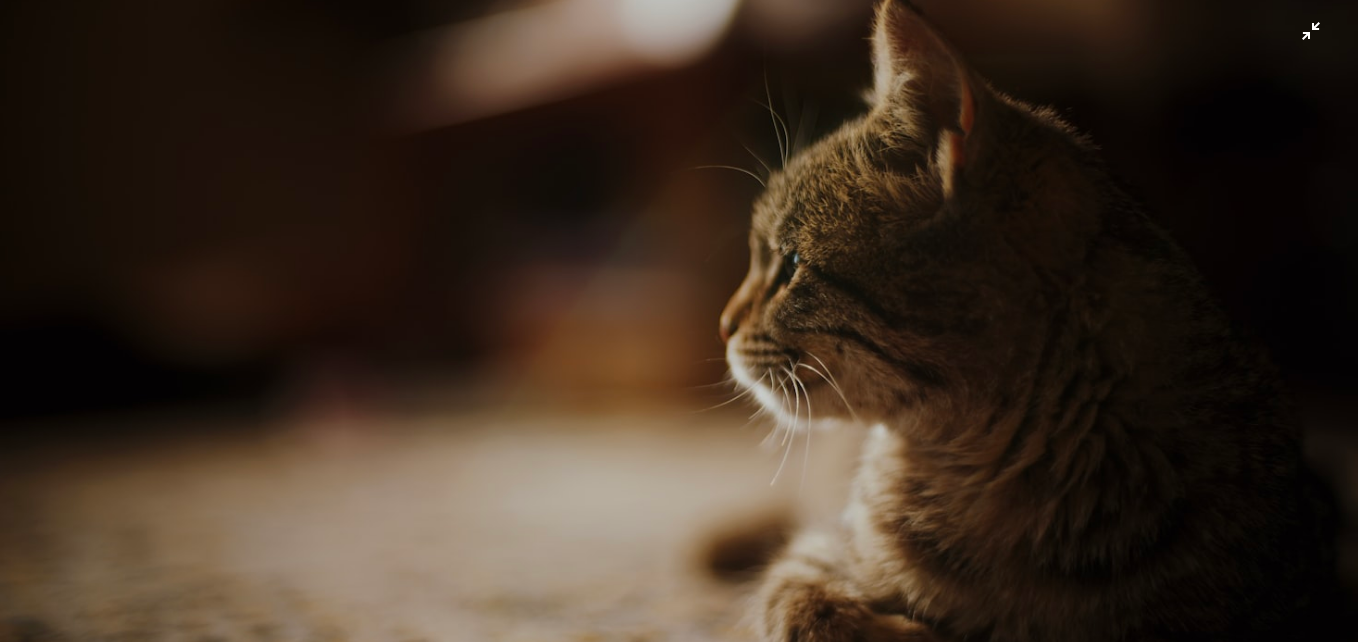 click at bounding box center [679, 330] 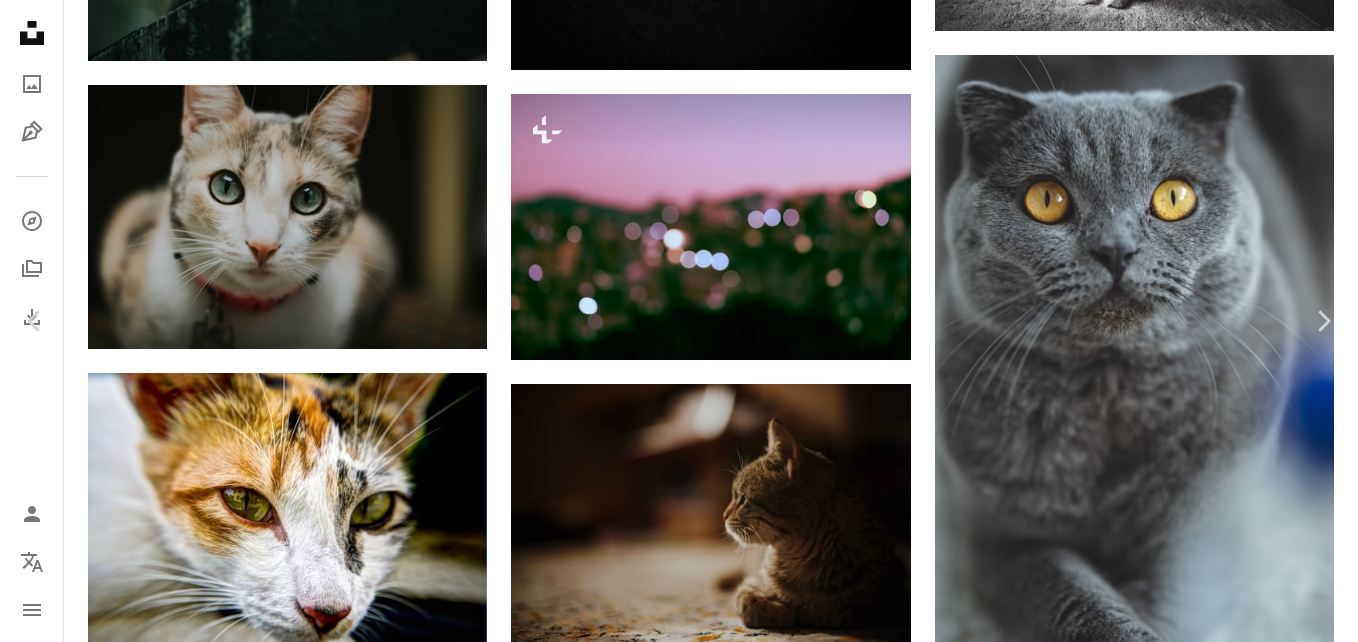 scroll, scrollTop: 26, scrollLeft: 0, axis: vertical 